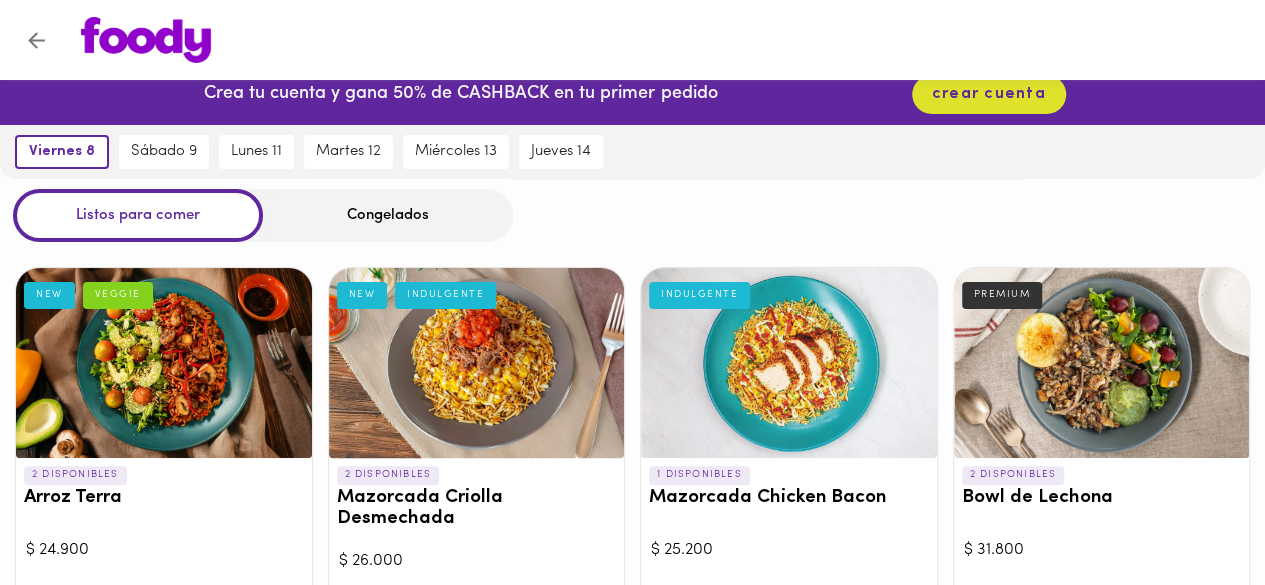 scroll, scrollTop: 0, scrollLeft: 0, axis: both 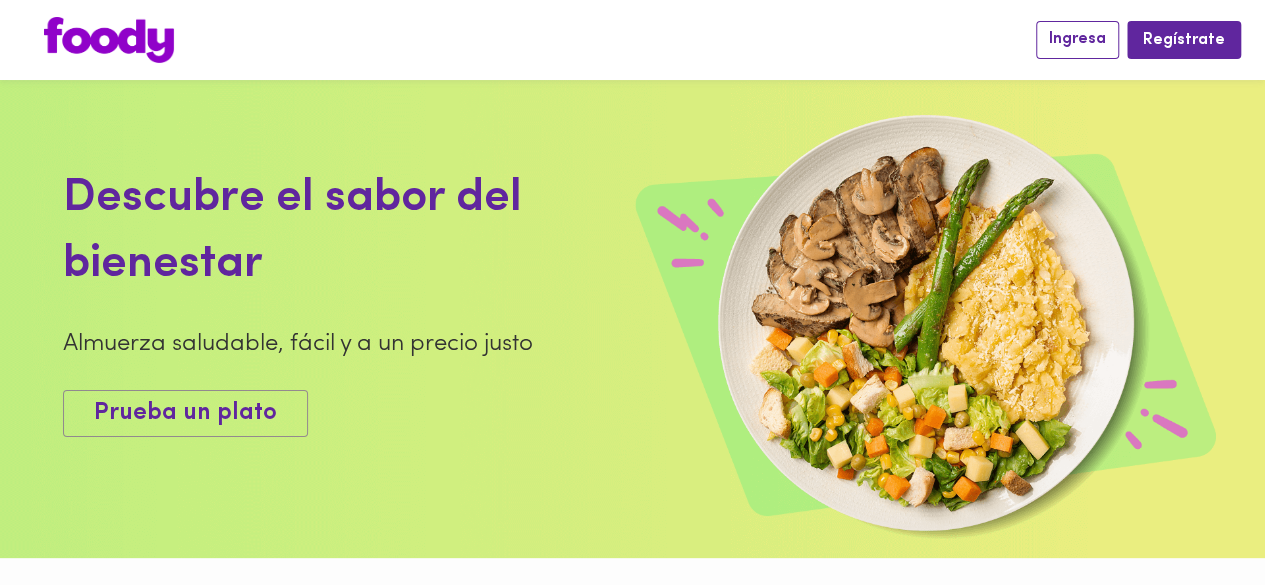 click on "Ingresa" at bounding box center [1077, 39] 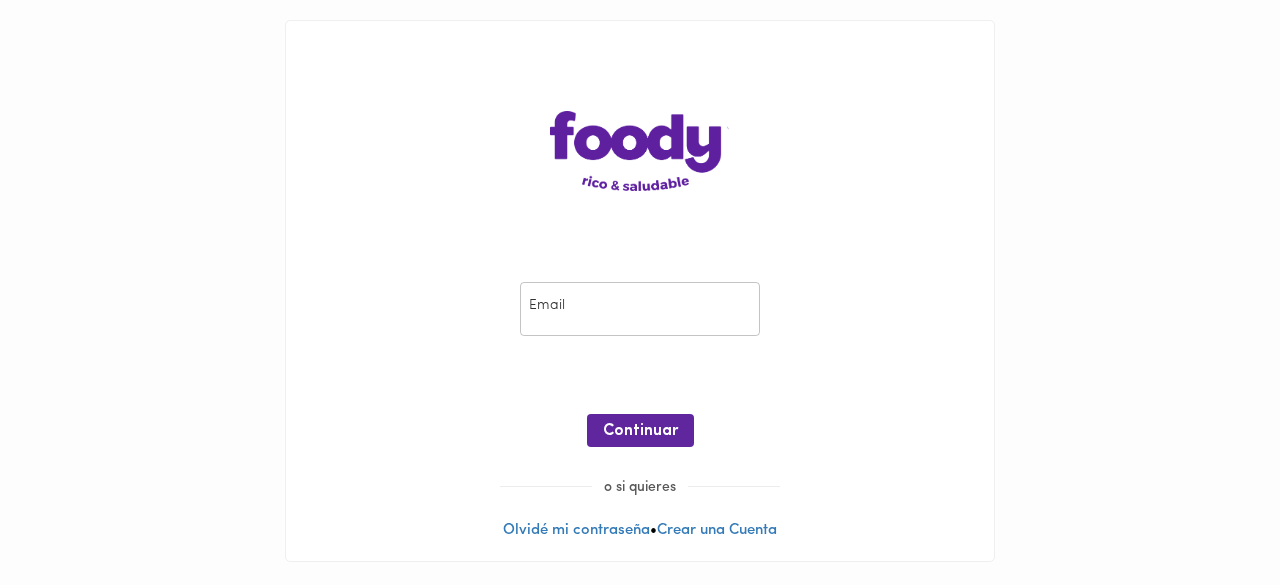 click at bounding box center (640, 309) 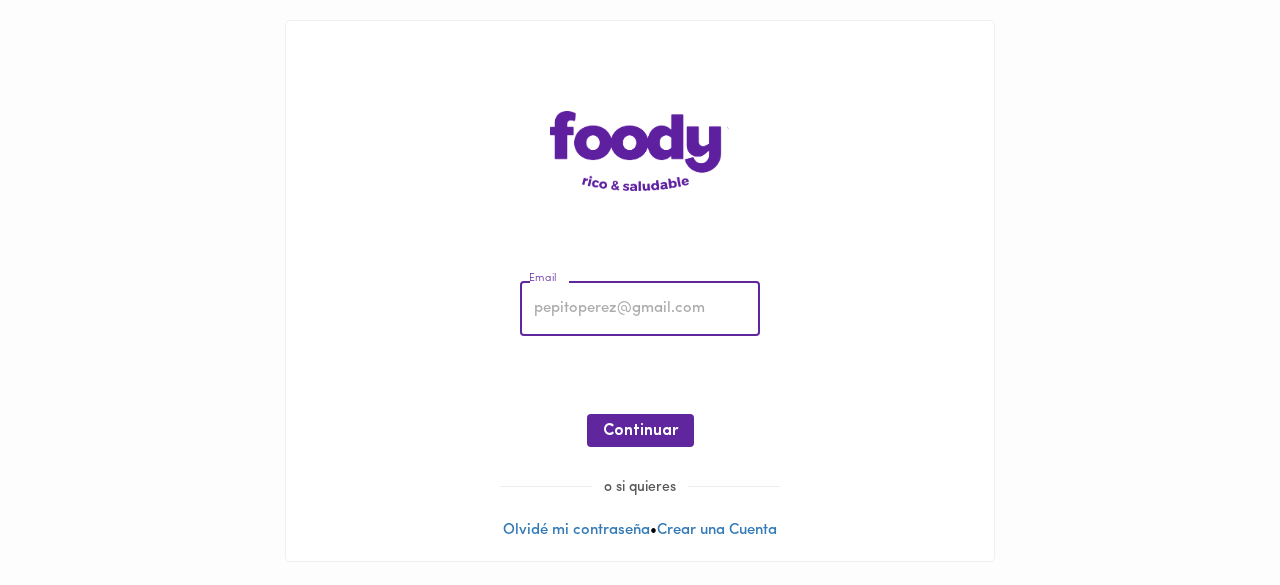 type on "[EMAIL]" 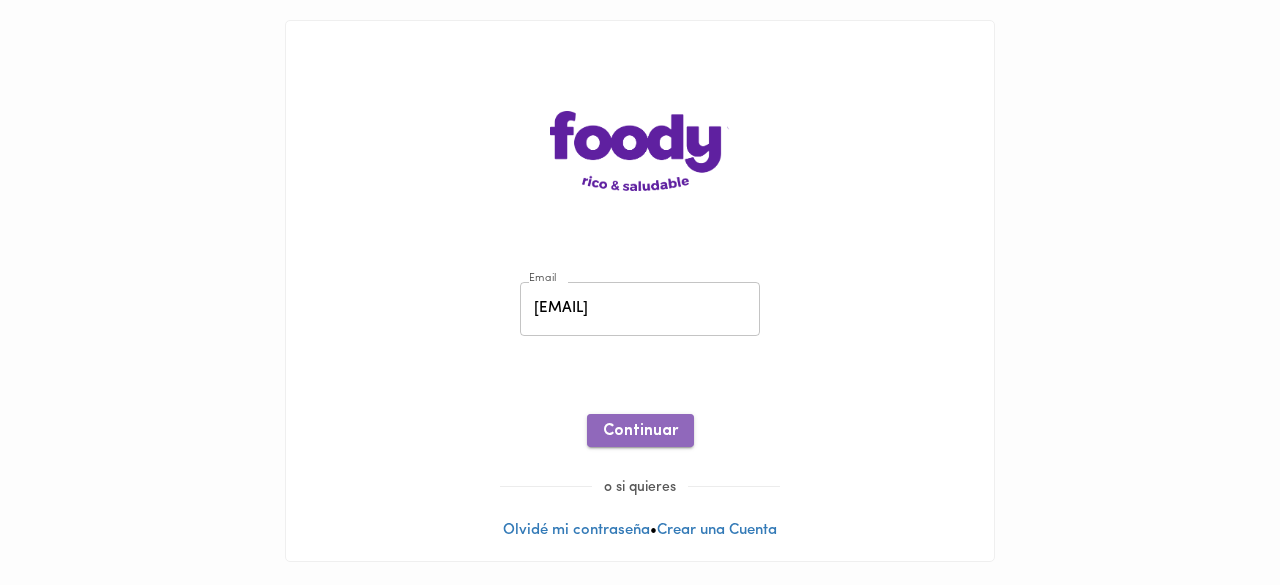 click on "Continuar" at bounding box center [640, 431] 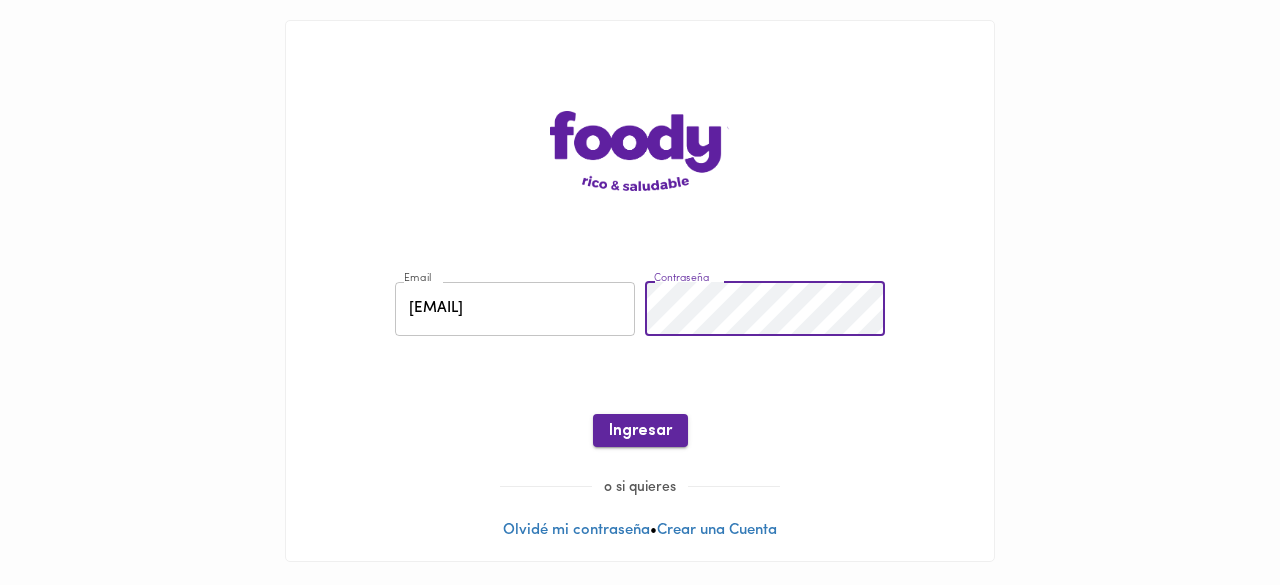 click on "Ingresar" at bounding box center [640, 431] 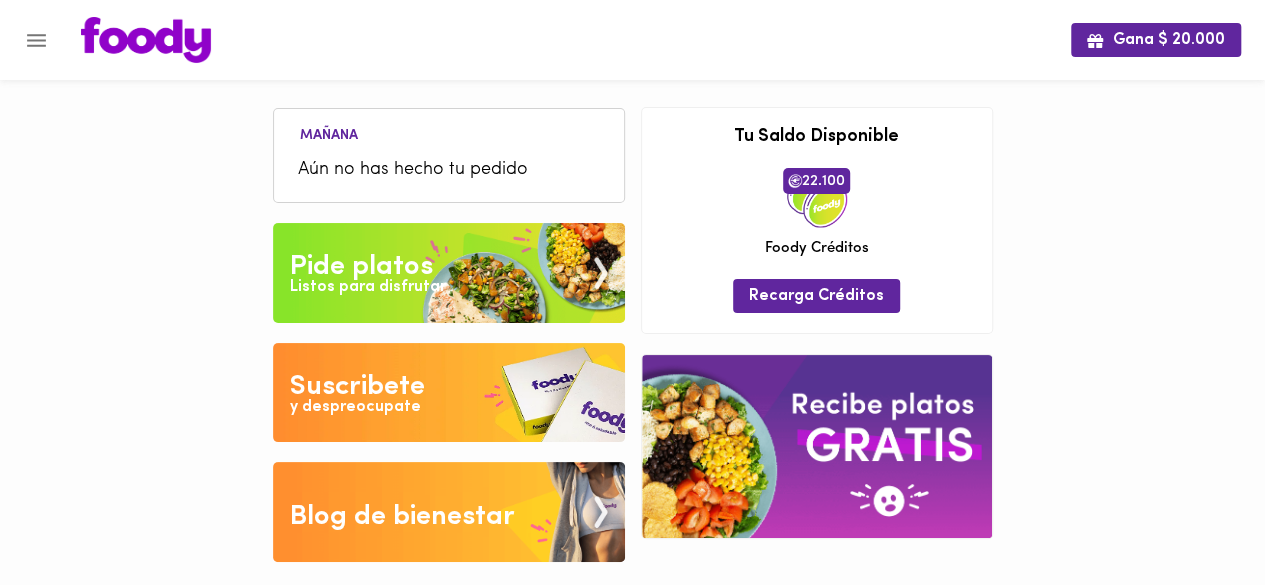 scroll, scrollTop: 0, scrollLeft: 0, axis: both 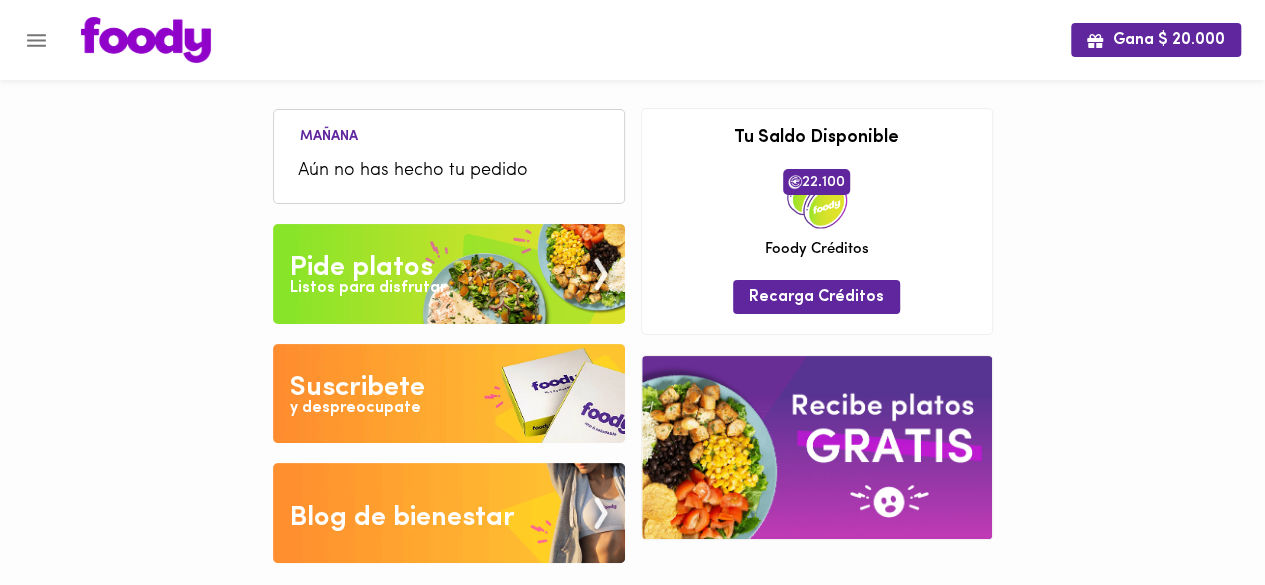 click on "Pide platos" at bounding box center [361, 268] 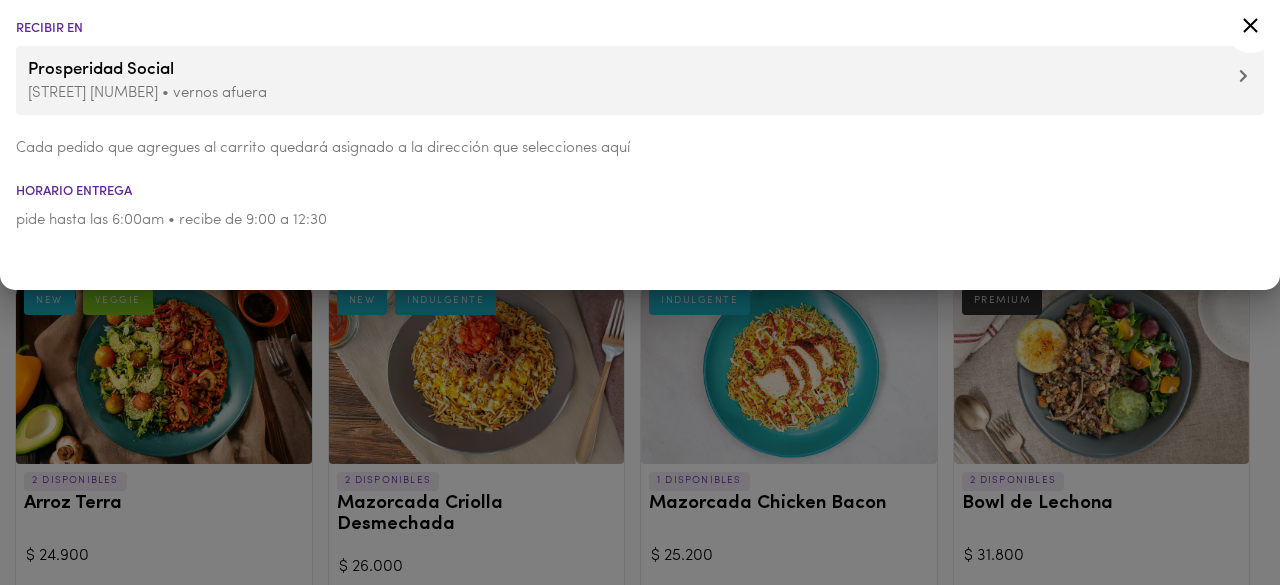 click at bounding box center (640, 292) 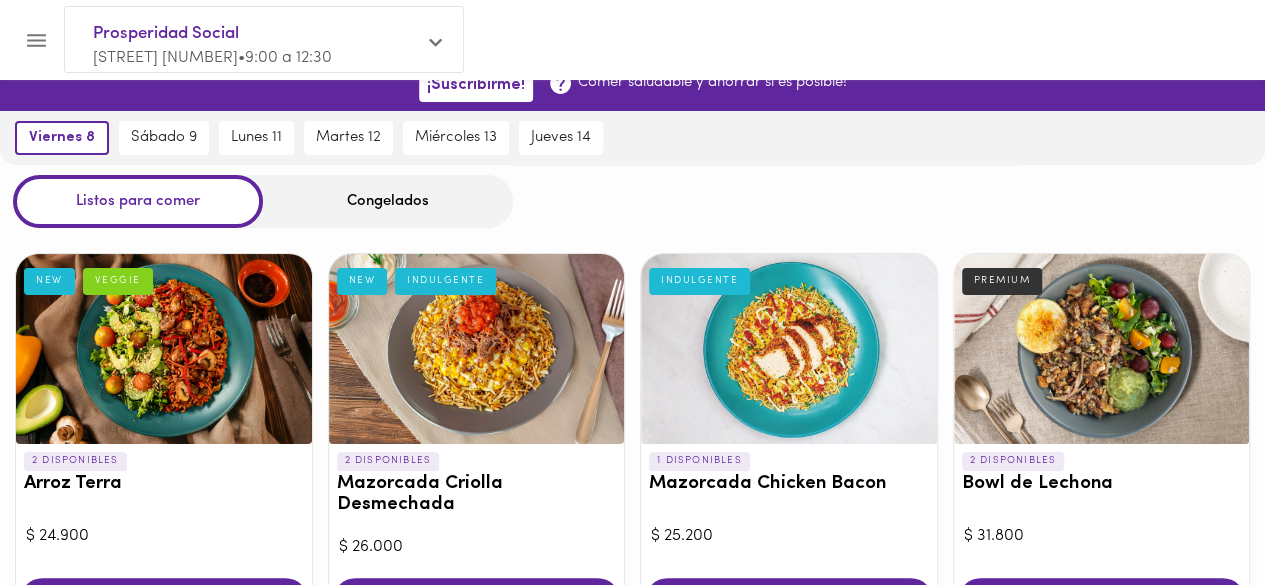scroll, scrollTop: 0, scrollLeft: 0, axis: both 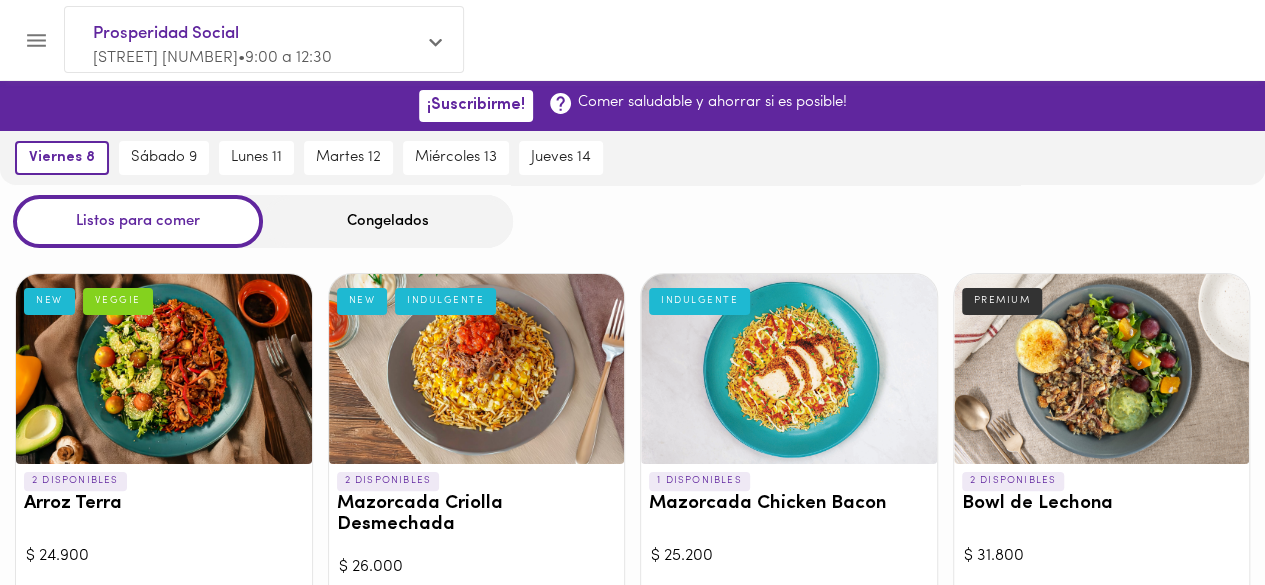 click on "Congelados" at bounding box center [388, 221] 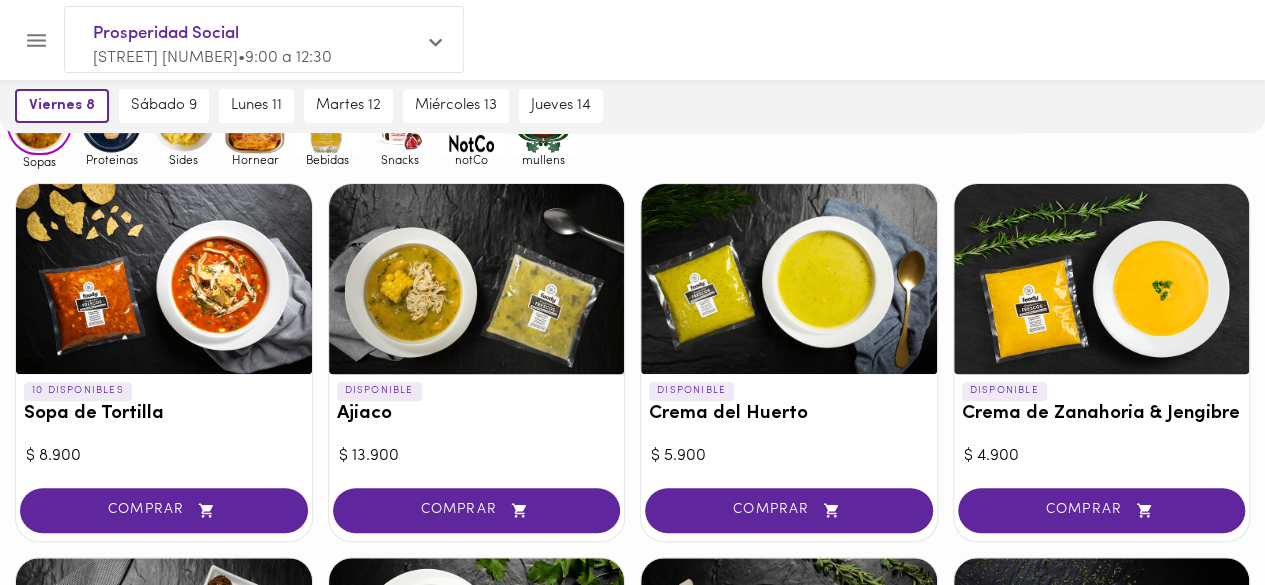 scroll, scrollTop: 200, scrollLeft: 0, axis: vertical 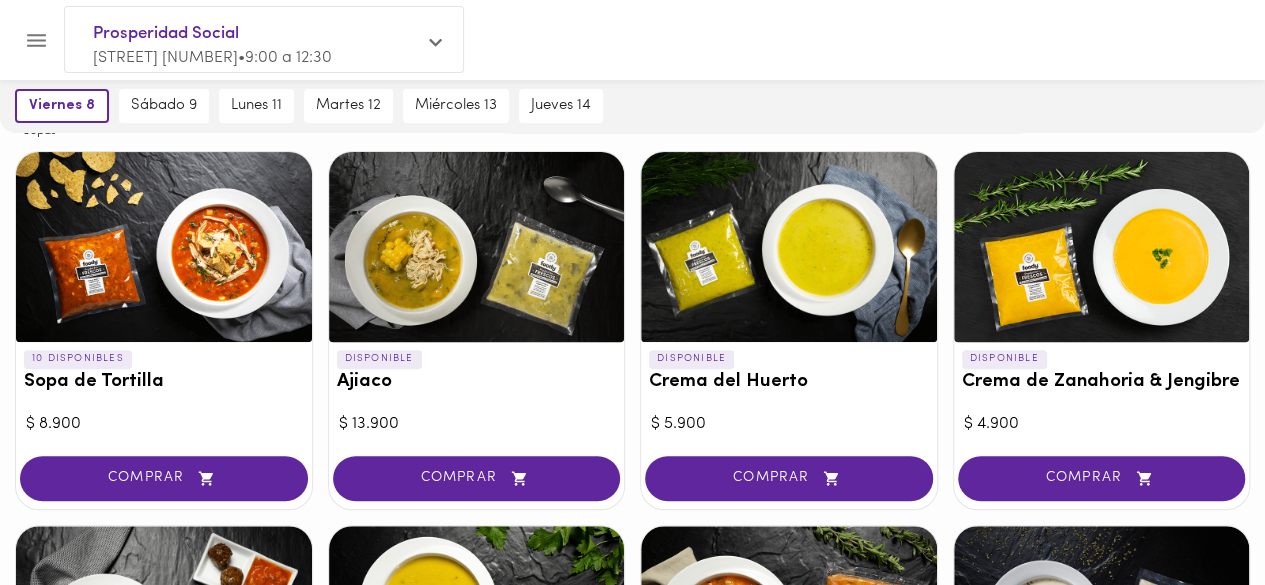 click at bounding box center [632, 40] 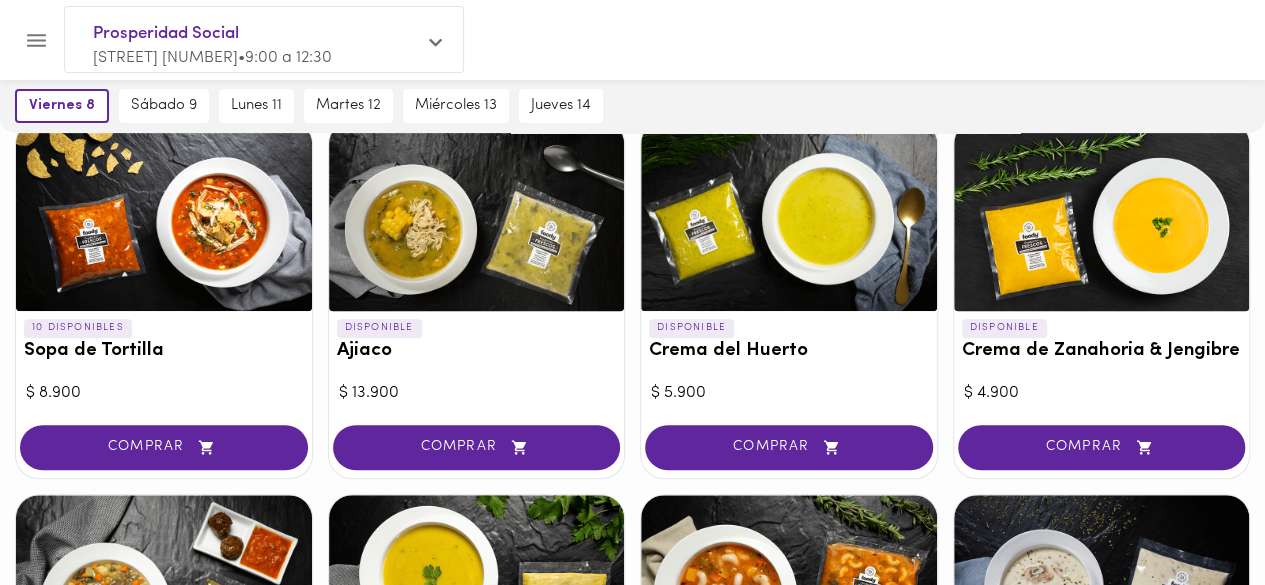 scroll, scrollTop: 200, scrollLeft: 0, axis: vertical 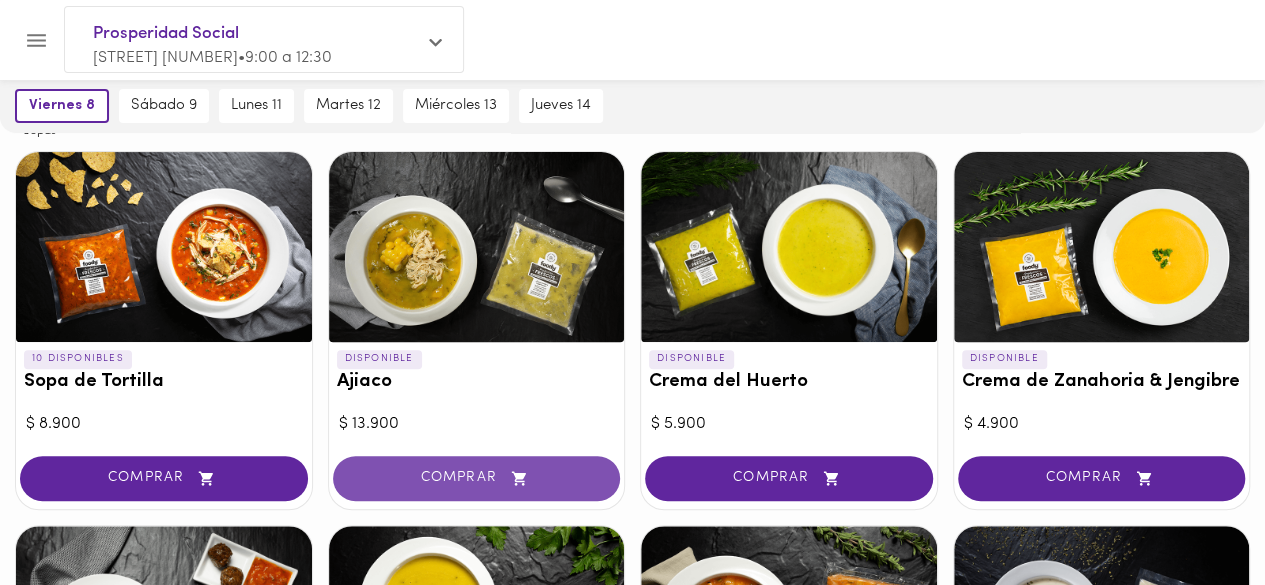 click on "COMPRAR" at bounding box center [477, 478] 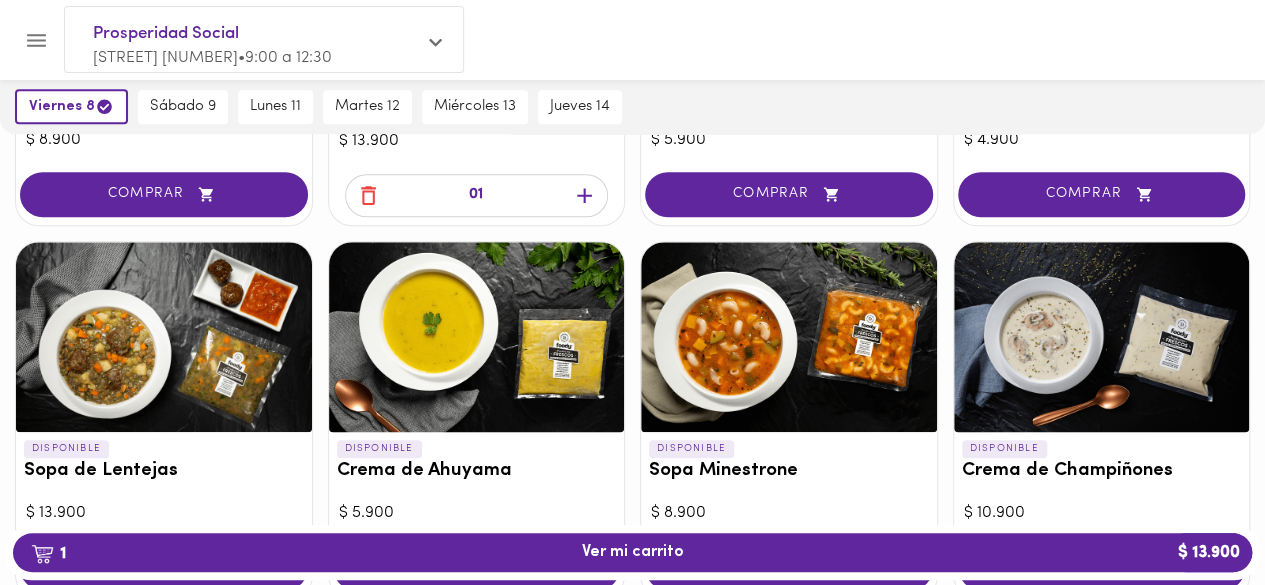 scroll, scrollTop: 500, scrollLeft: 0, axis: vertical 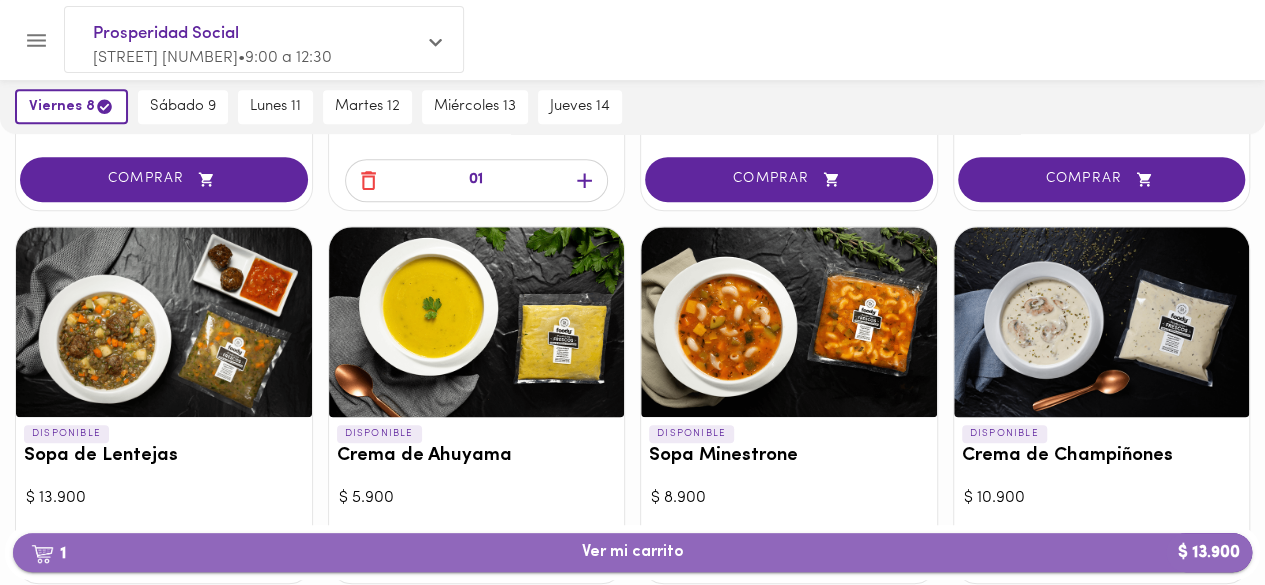 click on "1 Ver mi carrito $ 13.900" at bounding box center [633, 552] 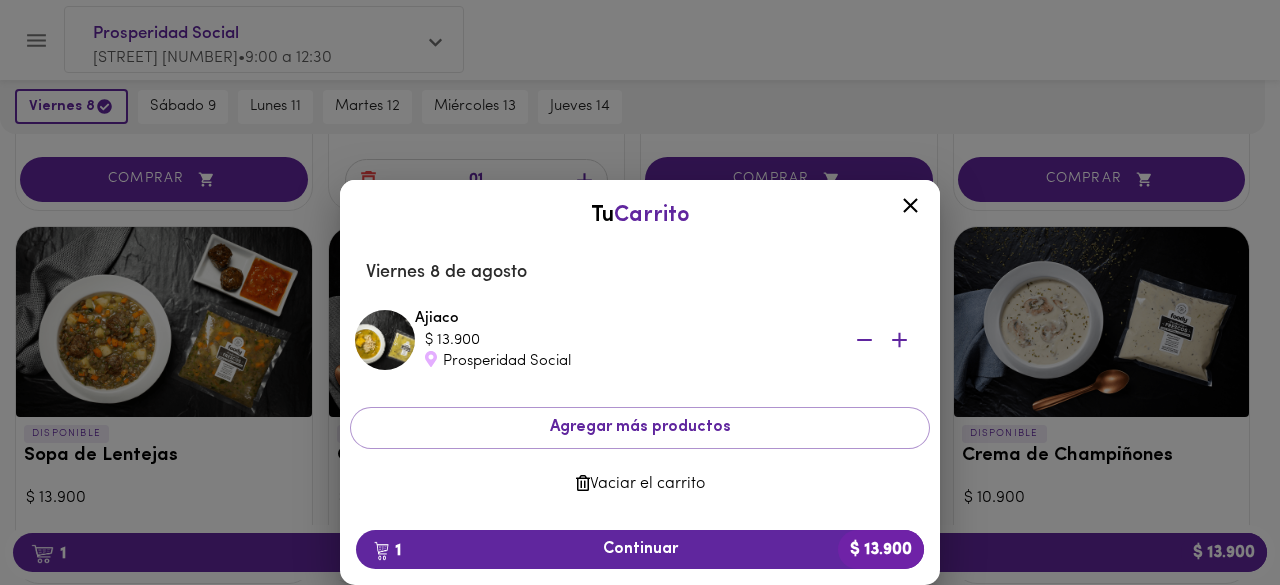 click 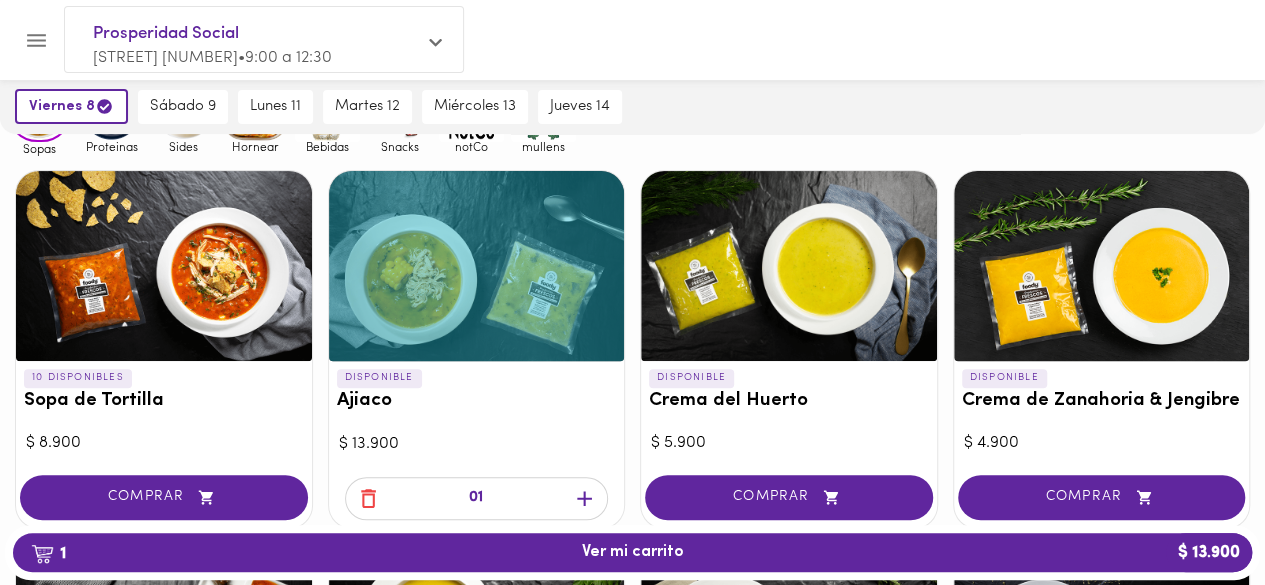 scroll, scrollTop: 0, scrollLeft: 0, axis: both 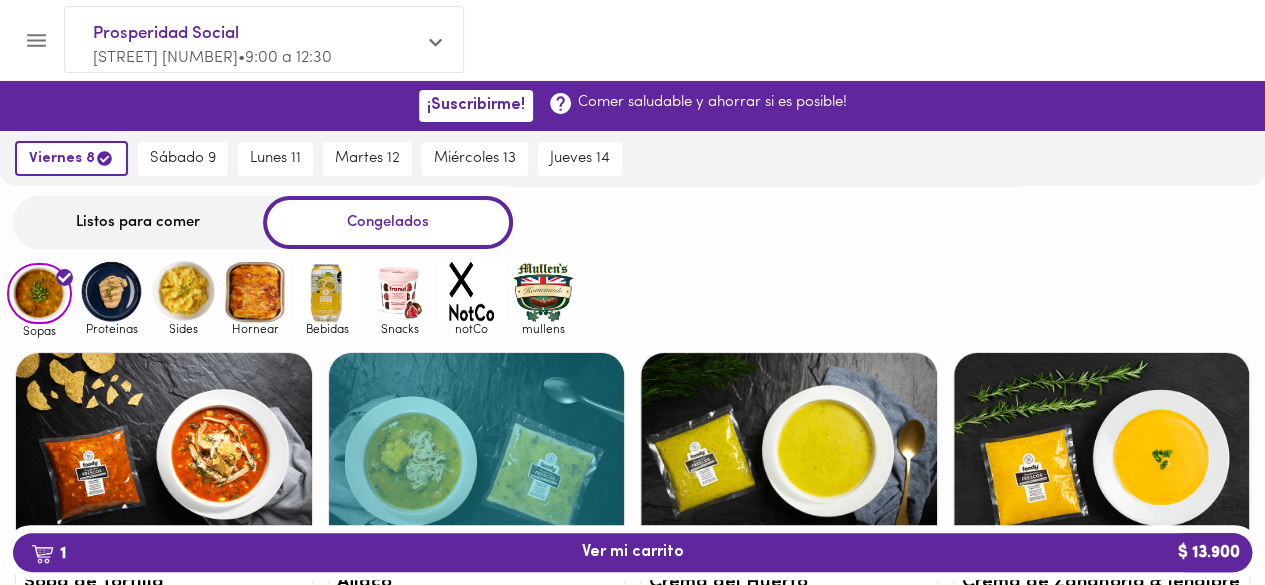 click at bounding box center [183, 291] 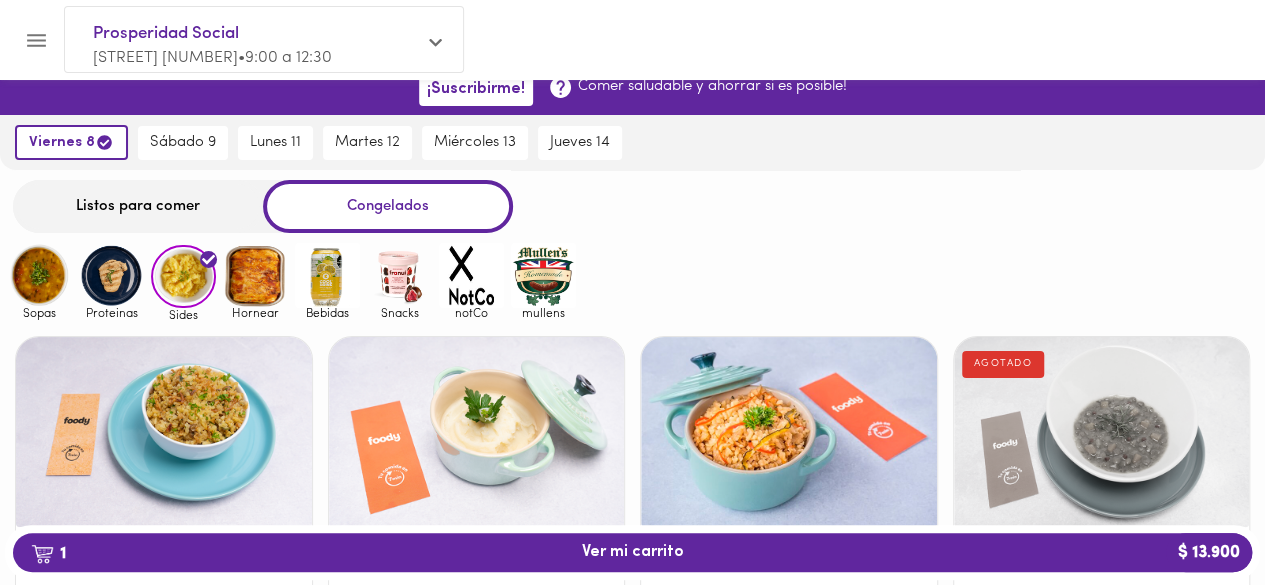 scroll, scrollTop: 0, scrollLeft: 0, axis: both 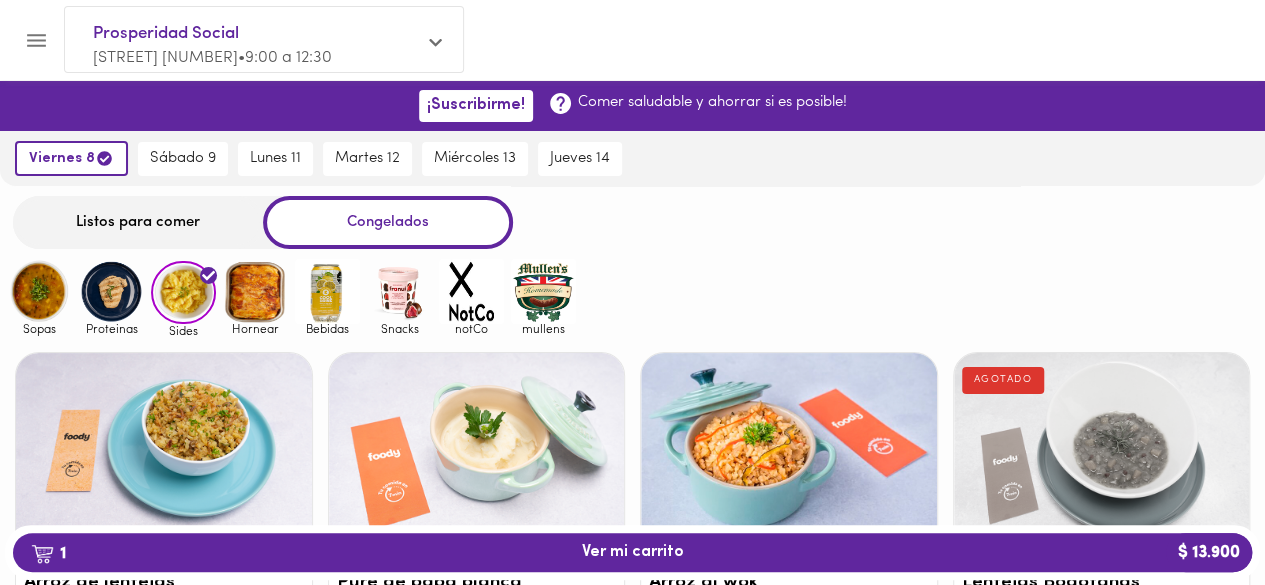 click at bounding box center (111, 291) 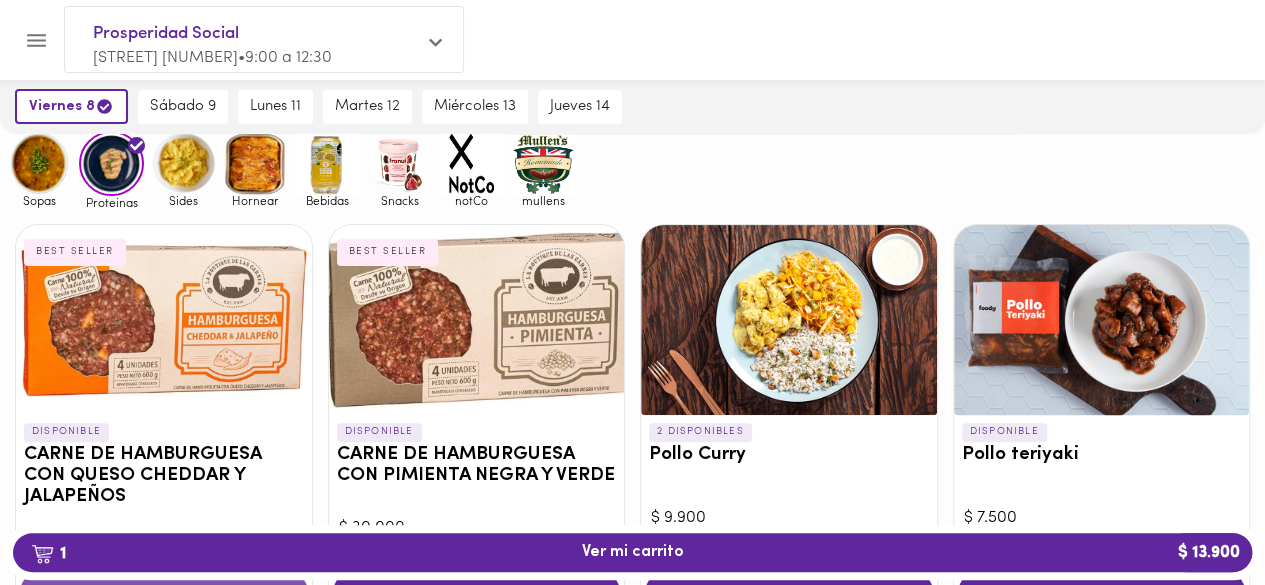 scroll, scrollTop: 100, scrollLeft: 0, axis: vertical 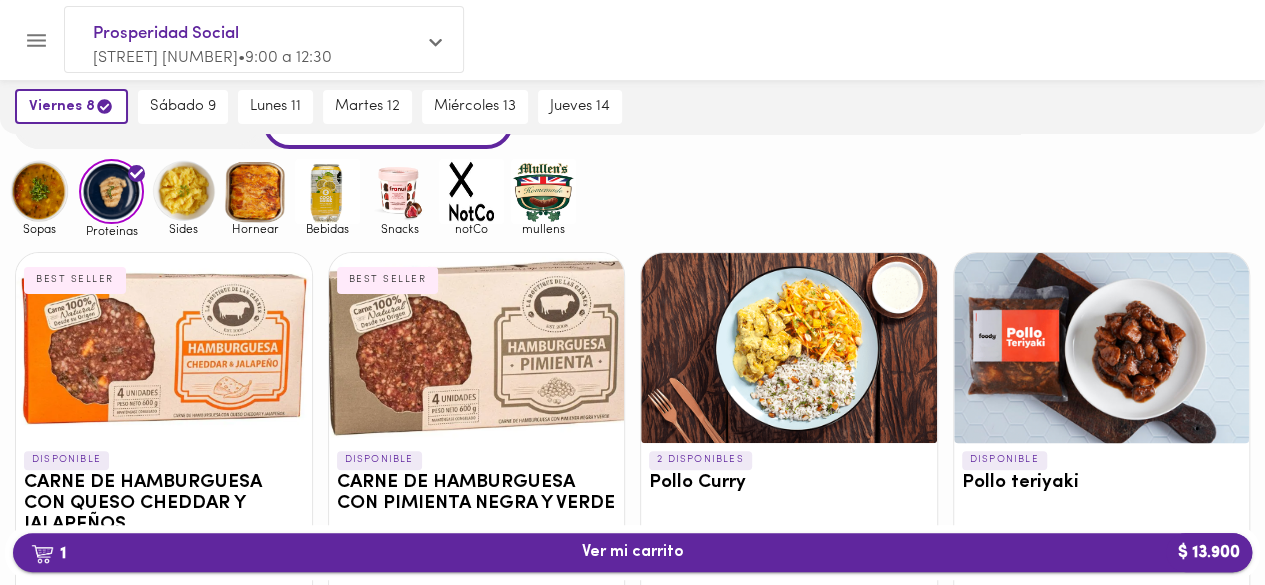 click on "1 Ver mi carrito $ 13.900" at bounding box center [633, 552] 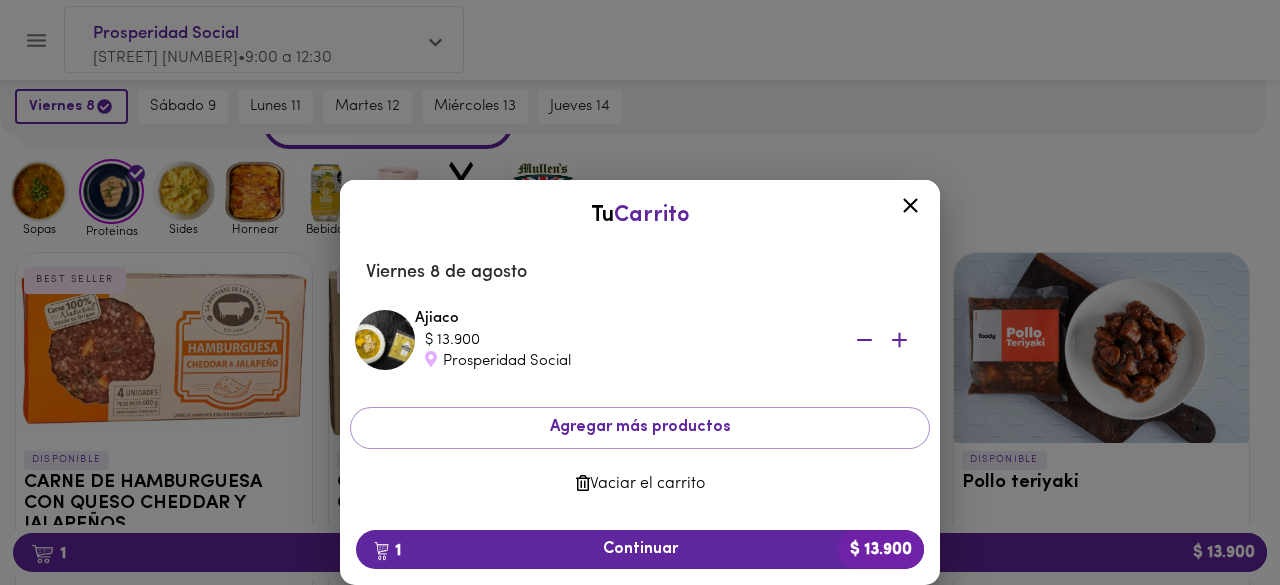 click 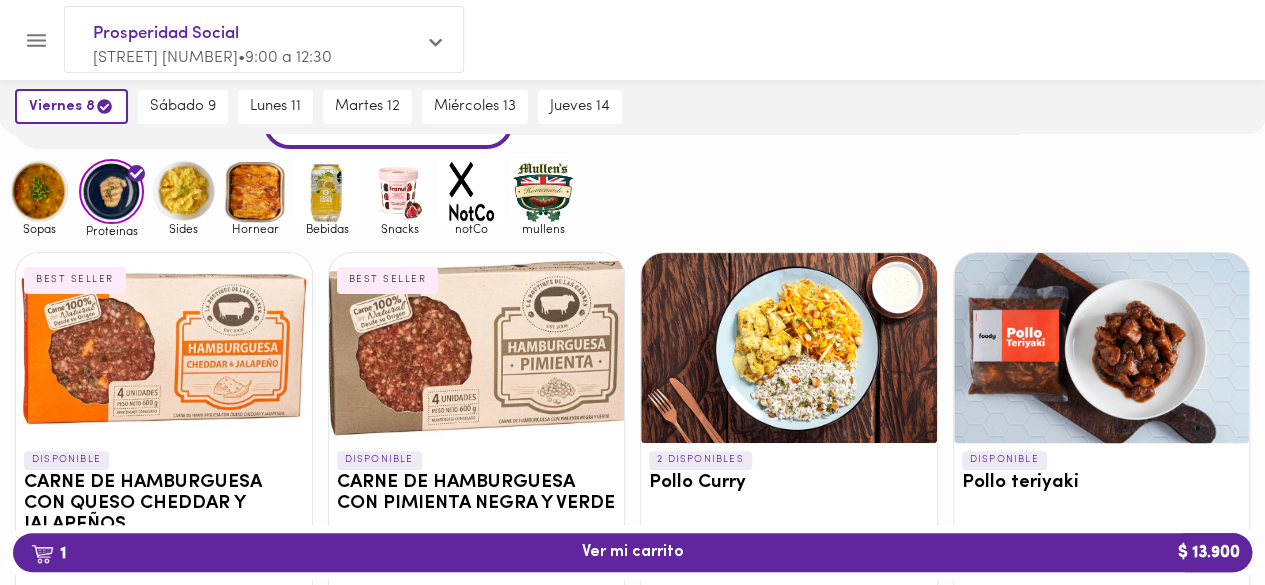 click at bounding box center [183, 191] 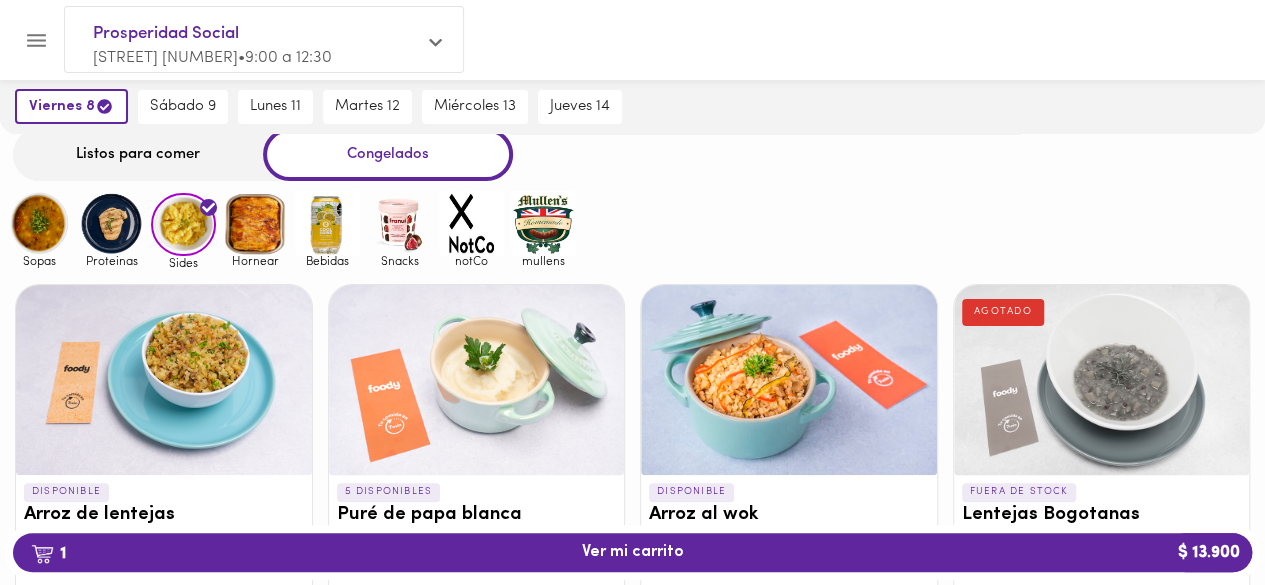 scroll, scrollTop: 100, scrollLeft: 0, axis: vertical 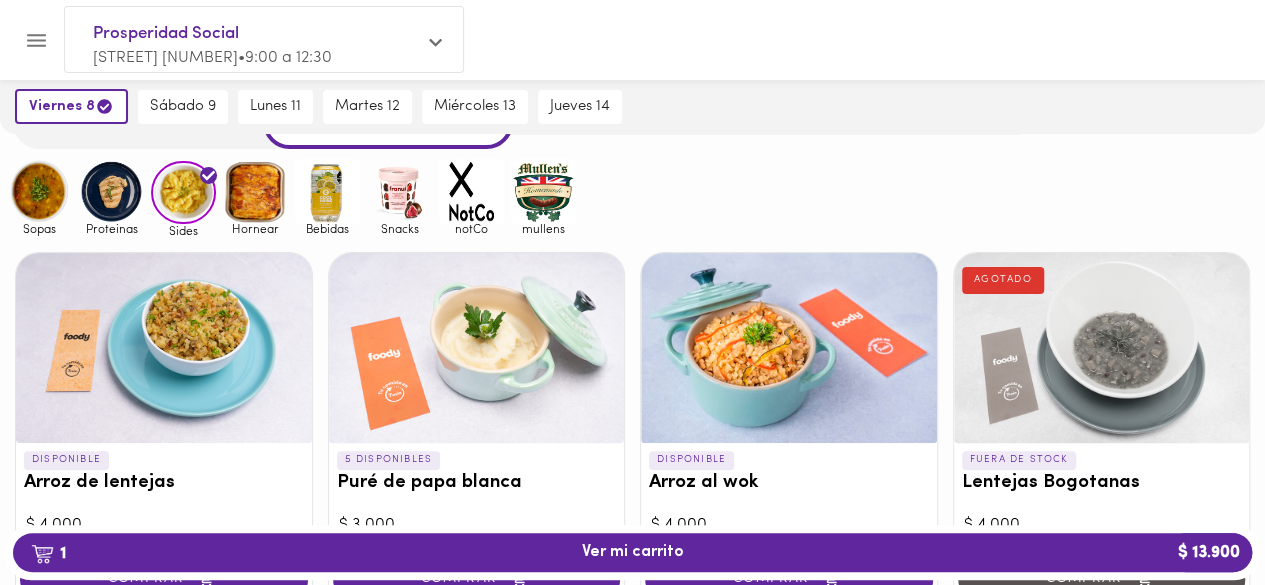 click at bounding box center [471, 191] 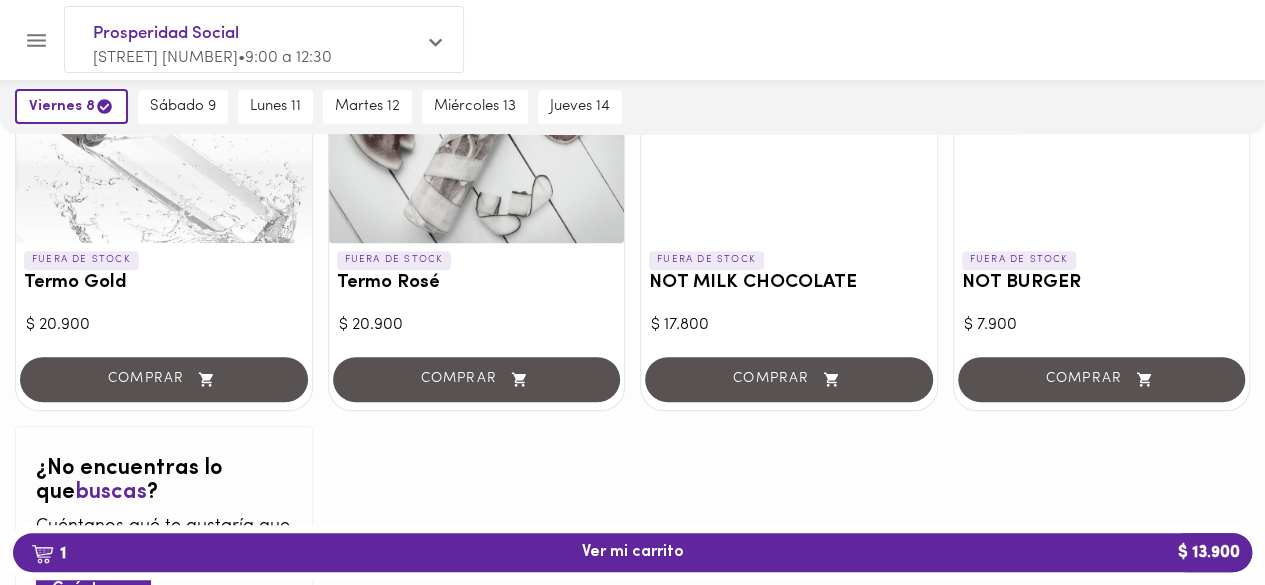 scroll, scrollTop: 100, scrollLeft: 0, axis: vertical 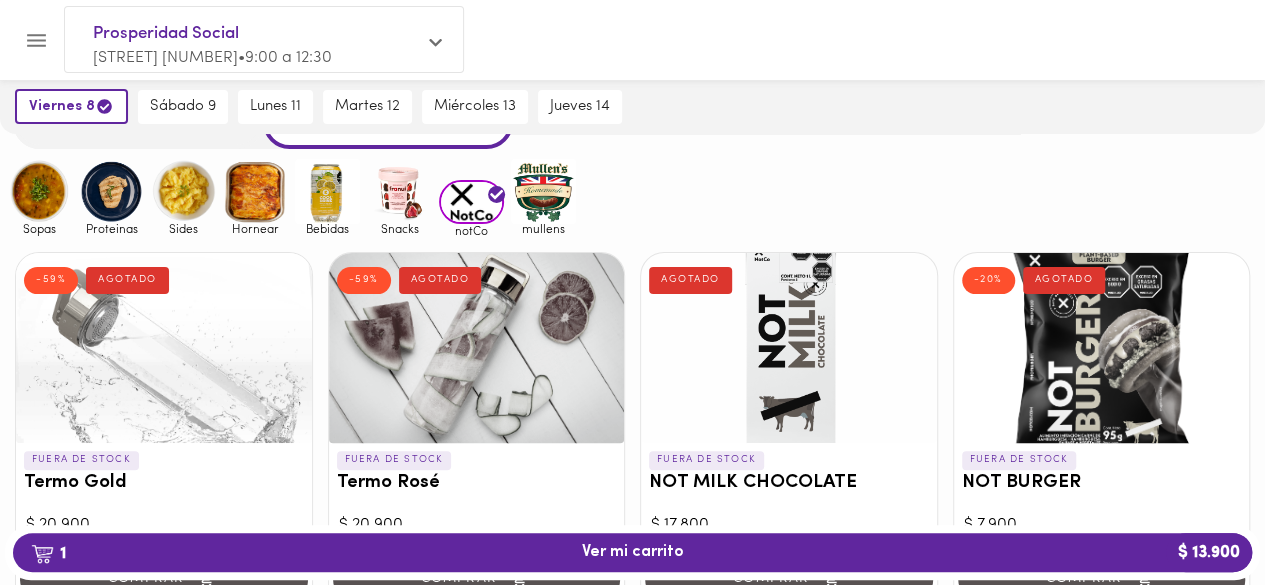 click at bounding box center (327, 191) 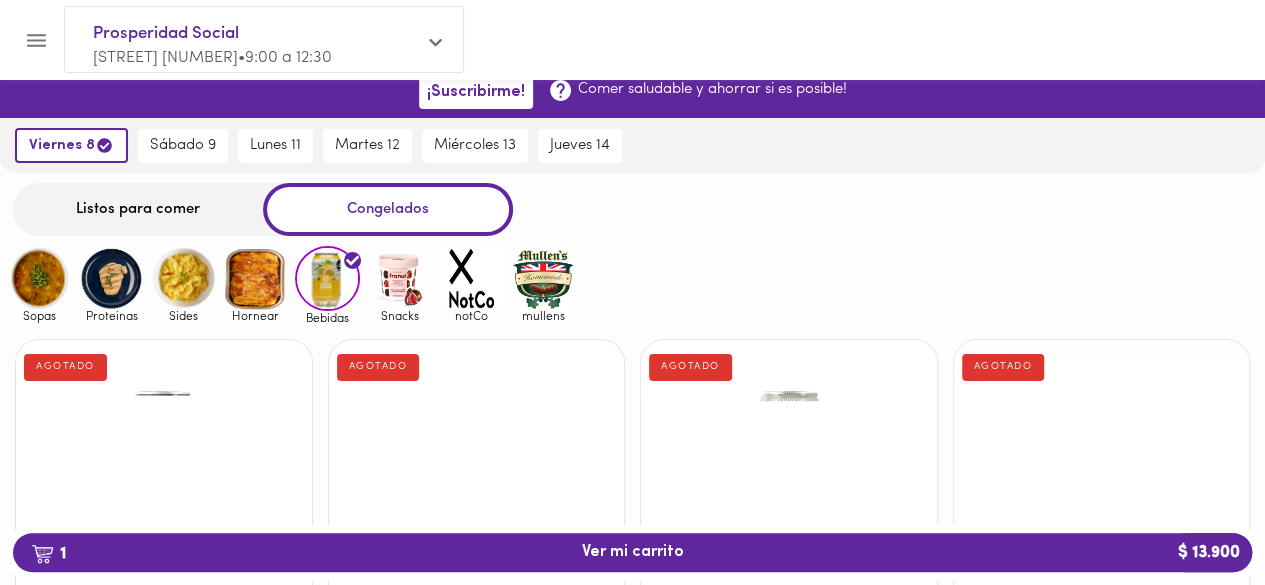 scroll, scrollTop: 0, scrollLeft: 0, axis: both 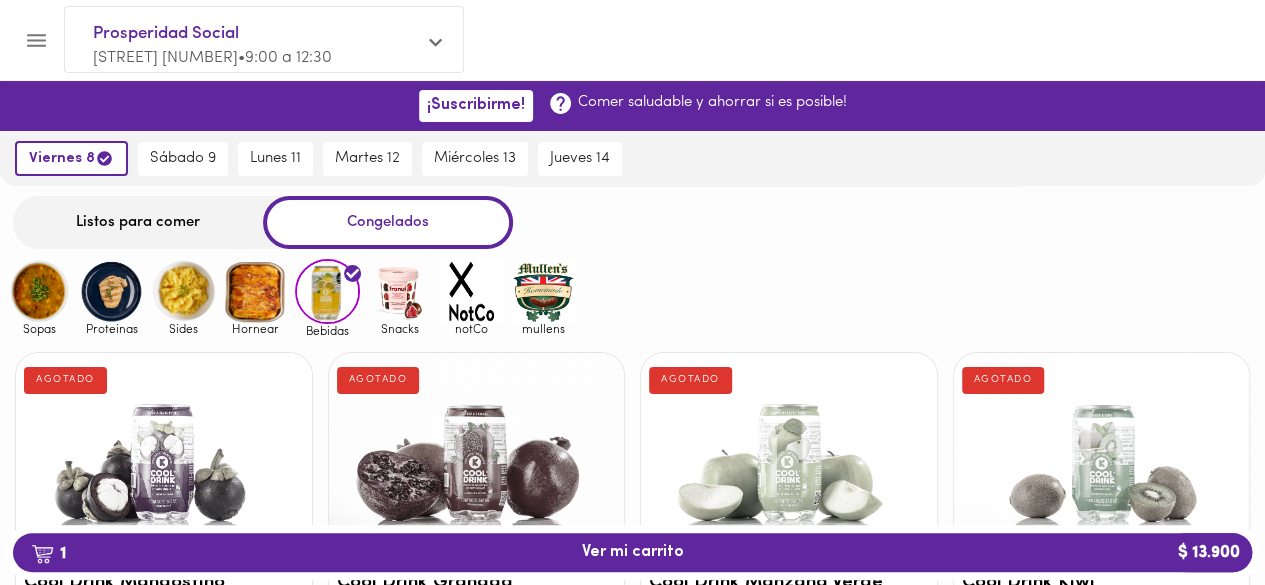 click at bounding box center (255, 291) 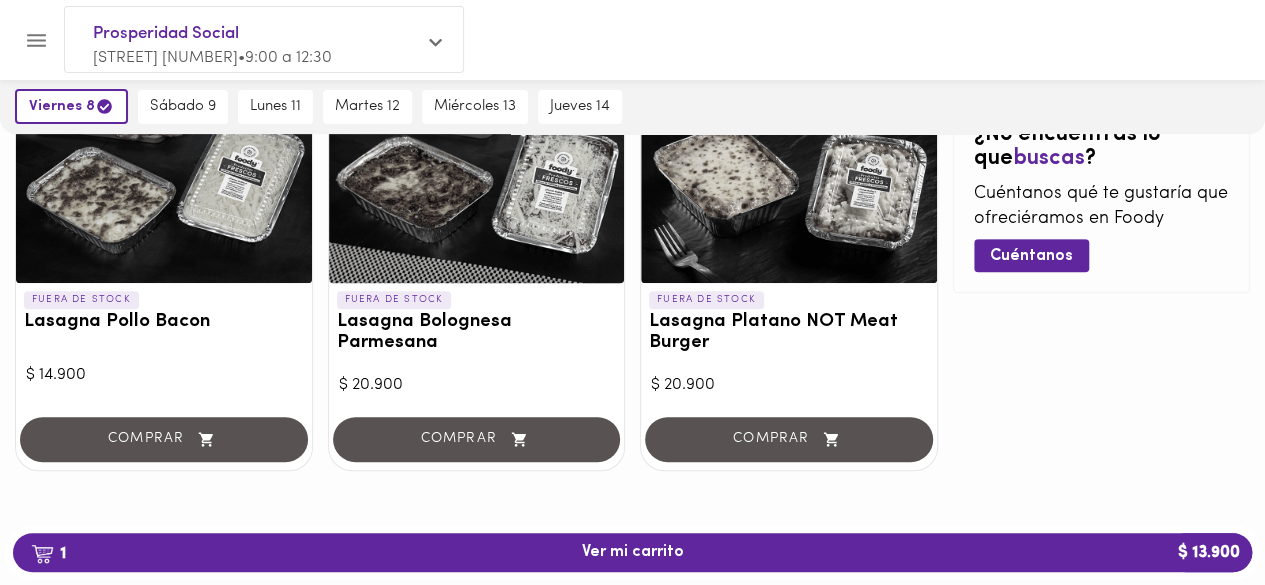 scroll, scrollTop: 83, scrollLeft: 0, axis: vertical 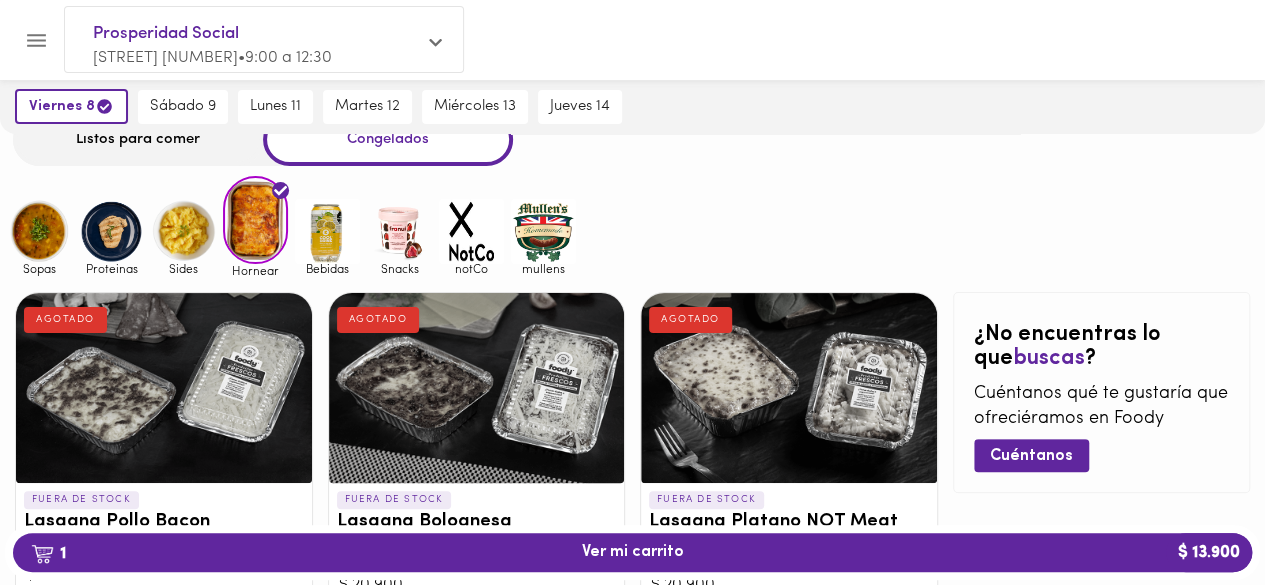 click at bounding box center (183, 231) 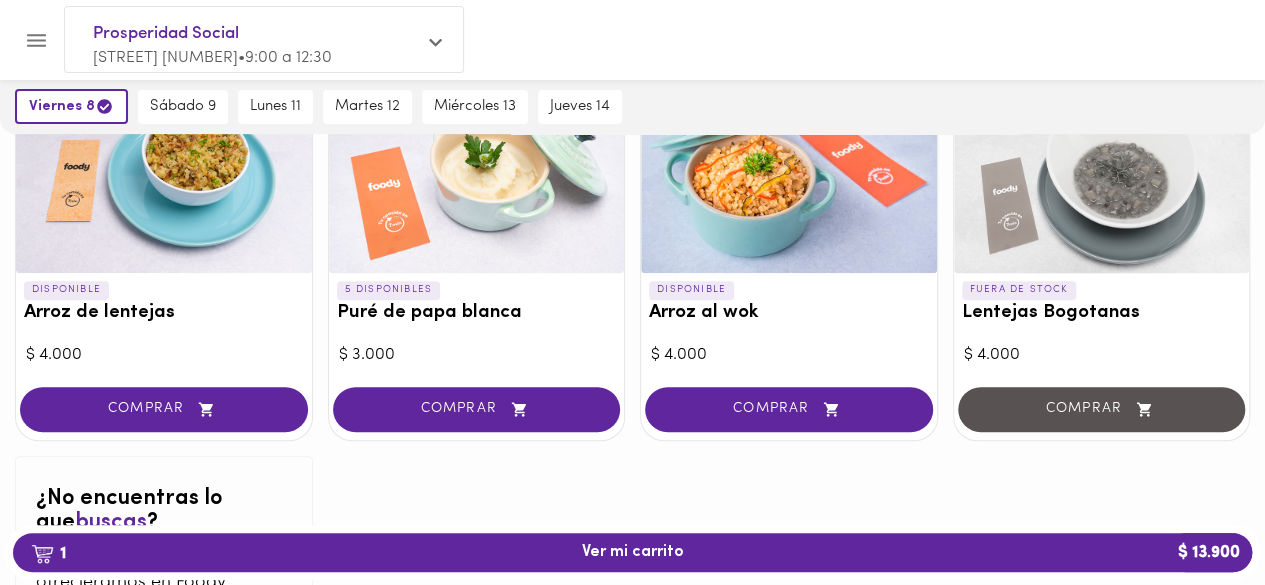 scroll, scrollTop: 300, scrollLeft: 0, axis: vertical 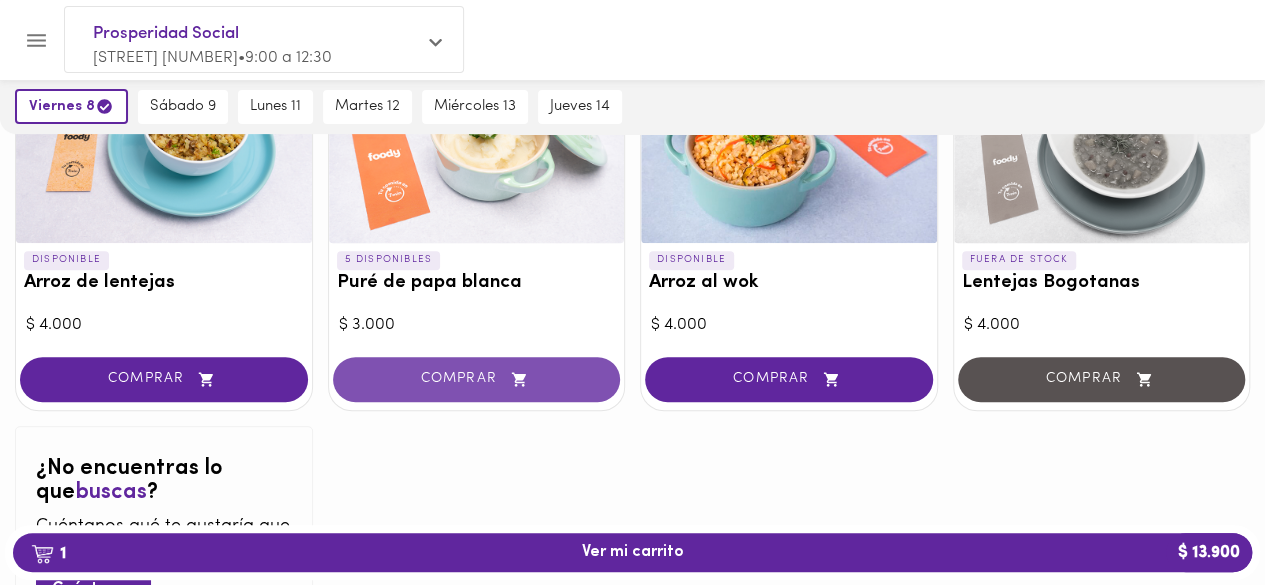 click on "COMPRAR" at bounding box center [477, 379] 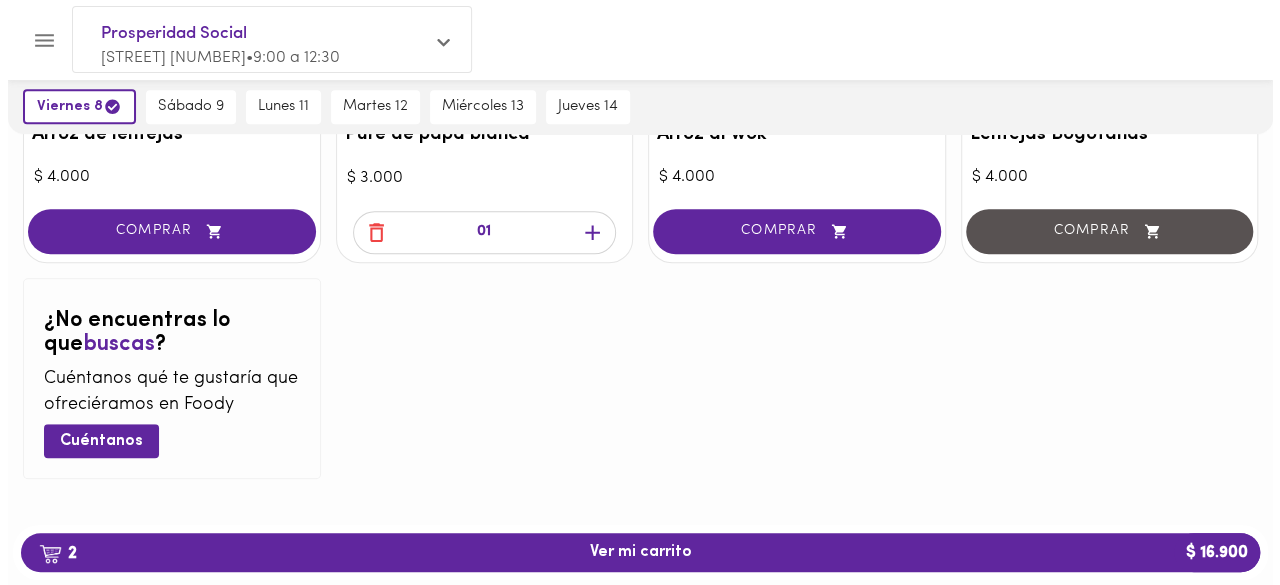scroll, scrollTop: 454, scrollLeft: 0, axis: vertical 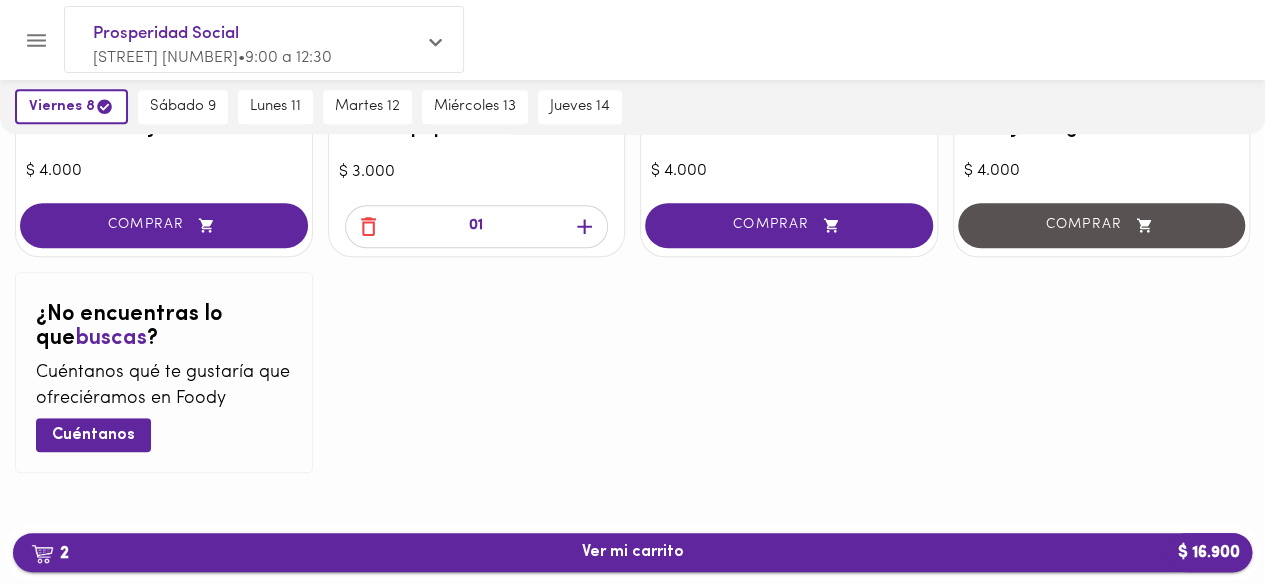click on "2 Ver mi carrito $ 16.900" at bounding box center (633, 552) 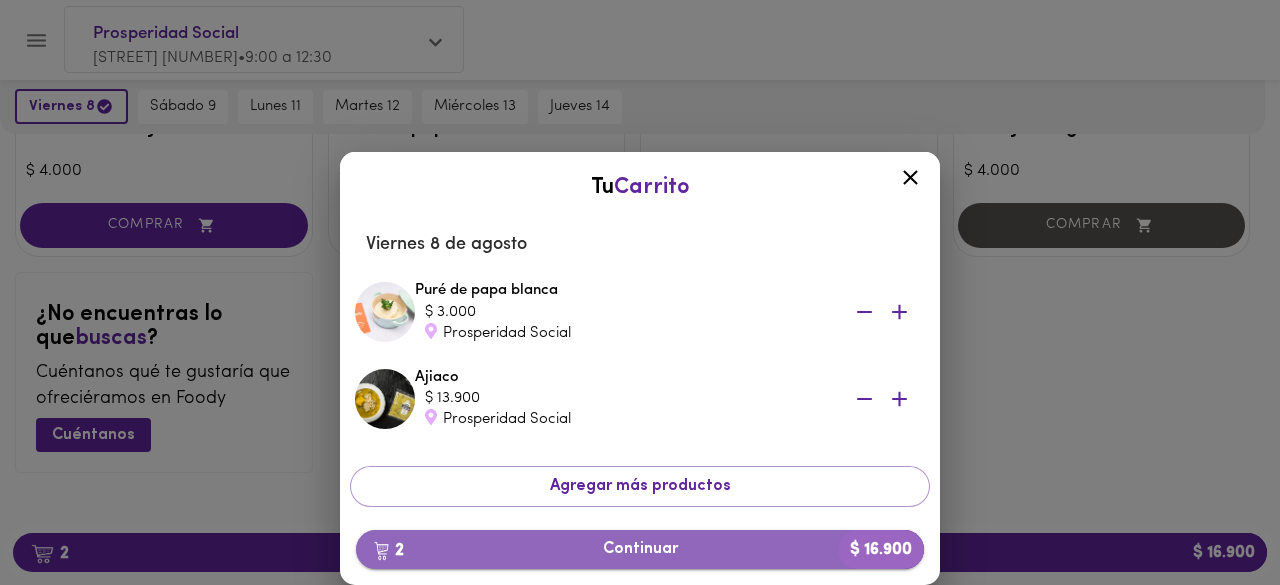click on "2 Continuar $ 16.900" at bounding box center [640, 549] 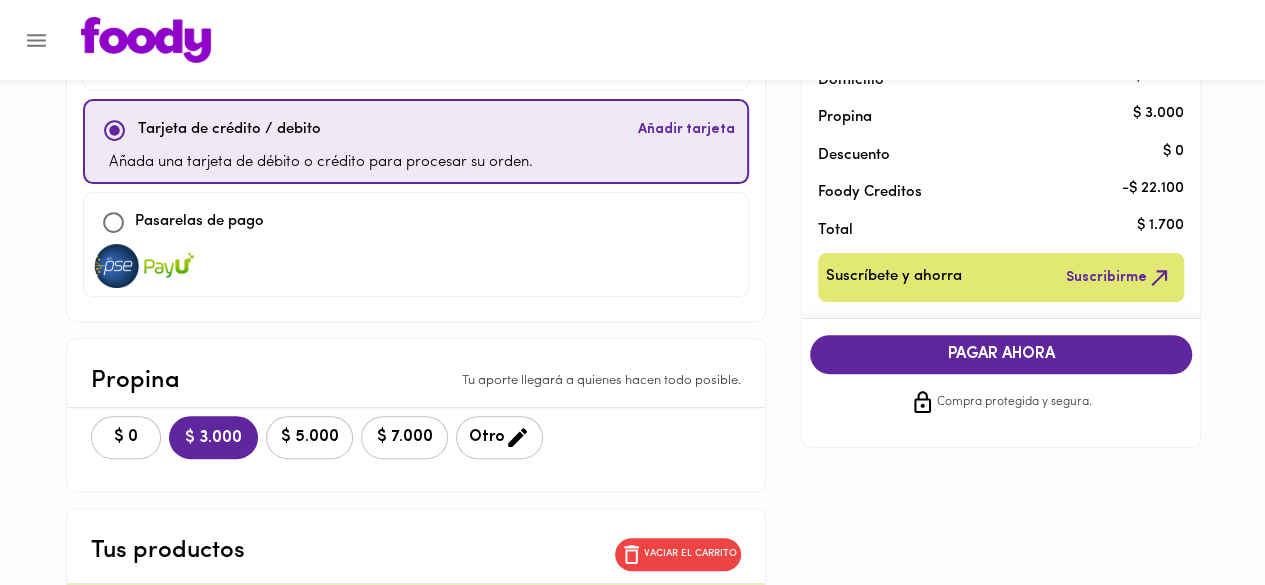 scroll, scrollTop: 200, scrollLeft: 0, axis: vertical 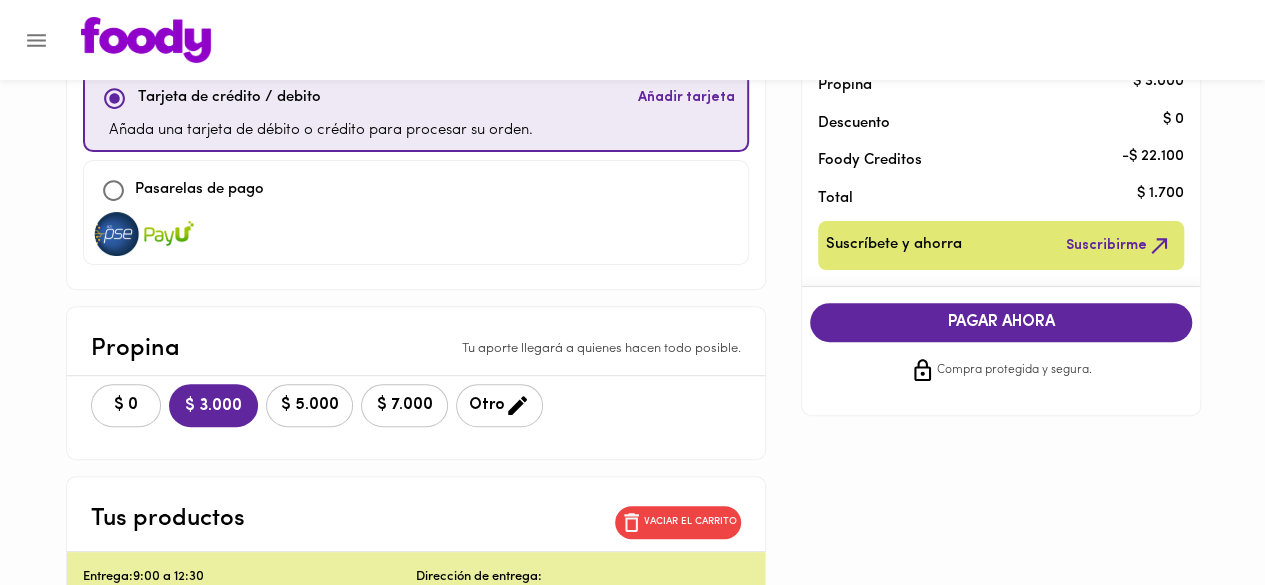 click on "Otro" at bounding box center (499, 405) 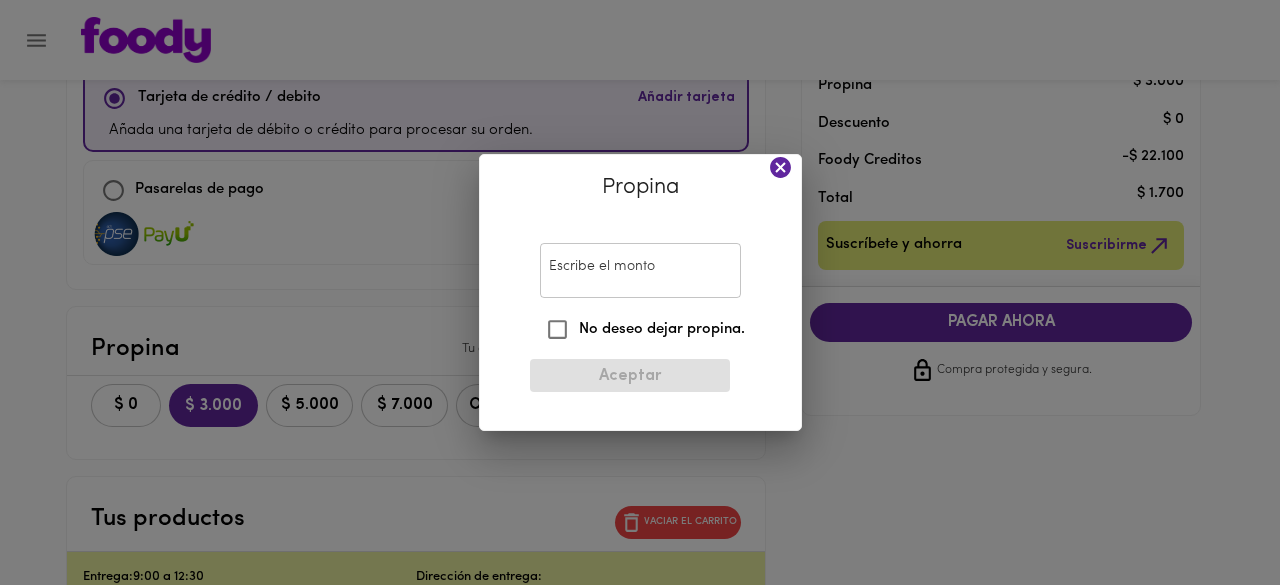 click on "Escribe el monto" at bounding box center (640, 270) 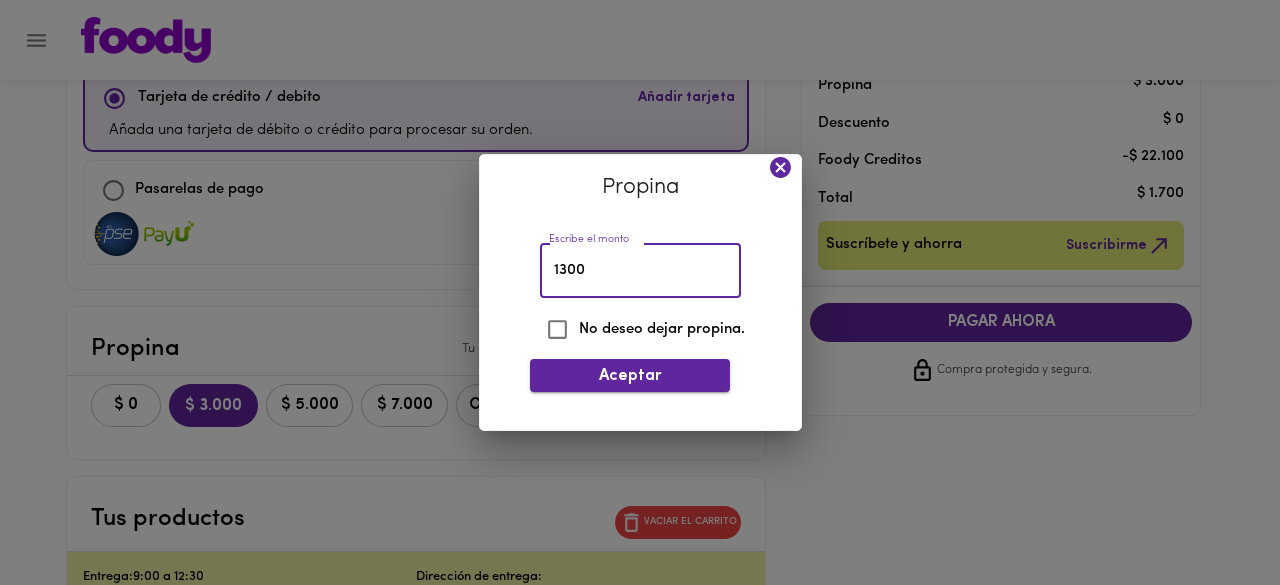 type on "1300" 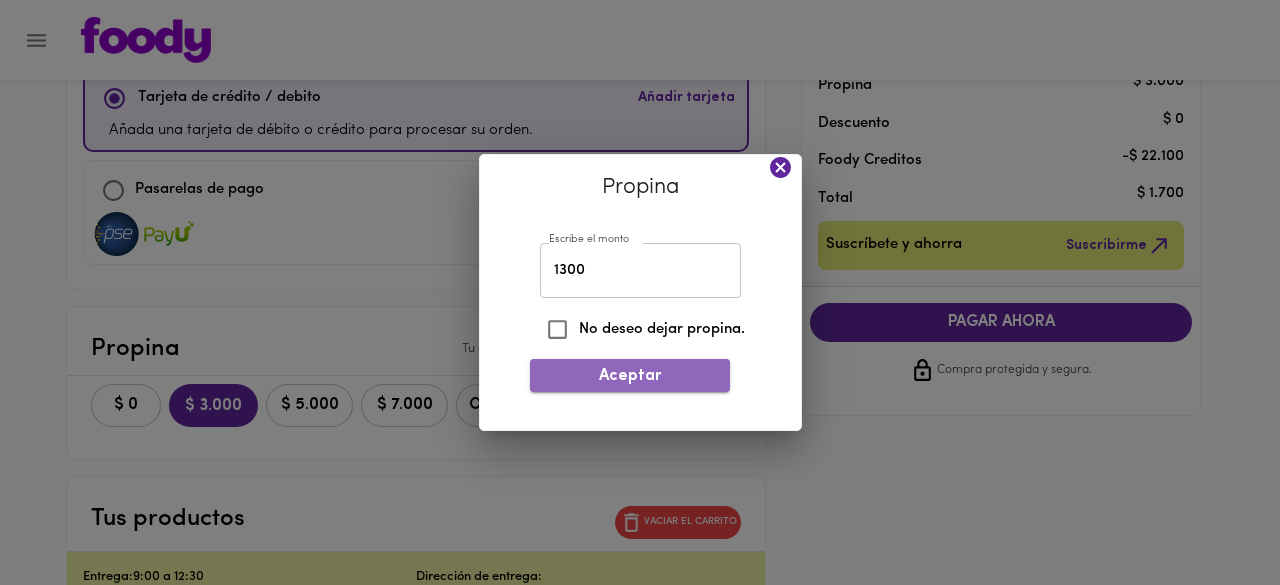 click on "Aceptar" at bounding box center (630, 376) 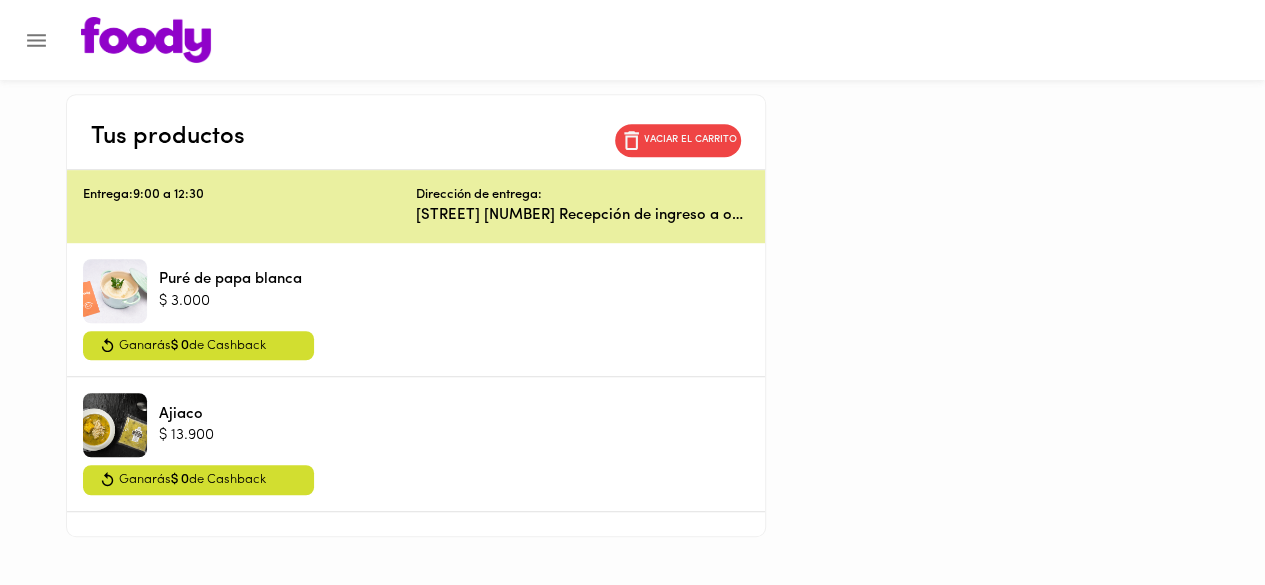 scroll, scrollTop: 600, scrollLeft: 0, axis: vertical 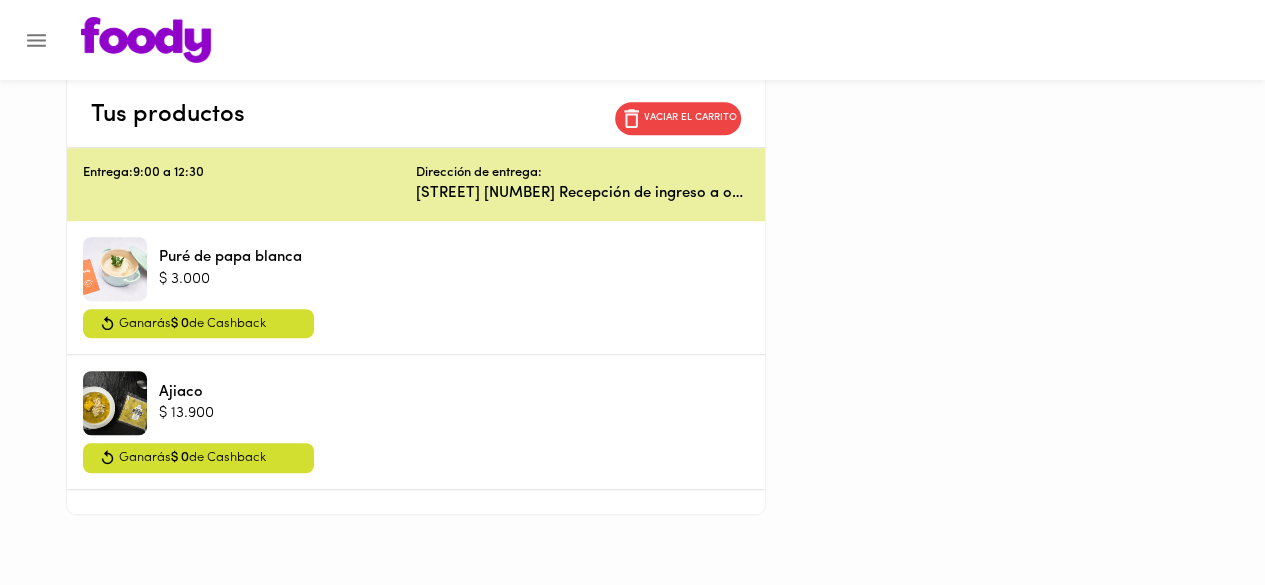 click on "[STREET] [NUMBER] Recepción de ingreso a oficinas del Centro Comercial San Martín" at bounding box center (582, 193) 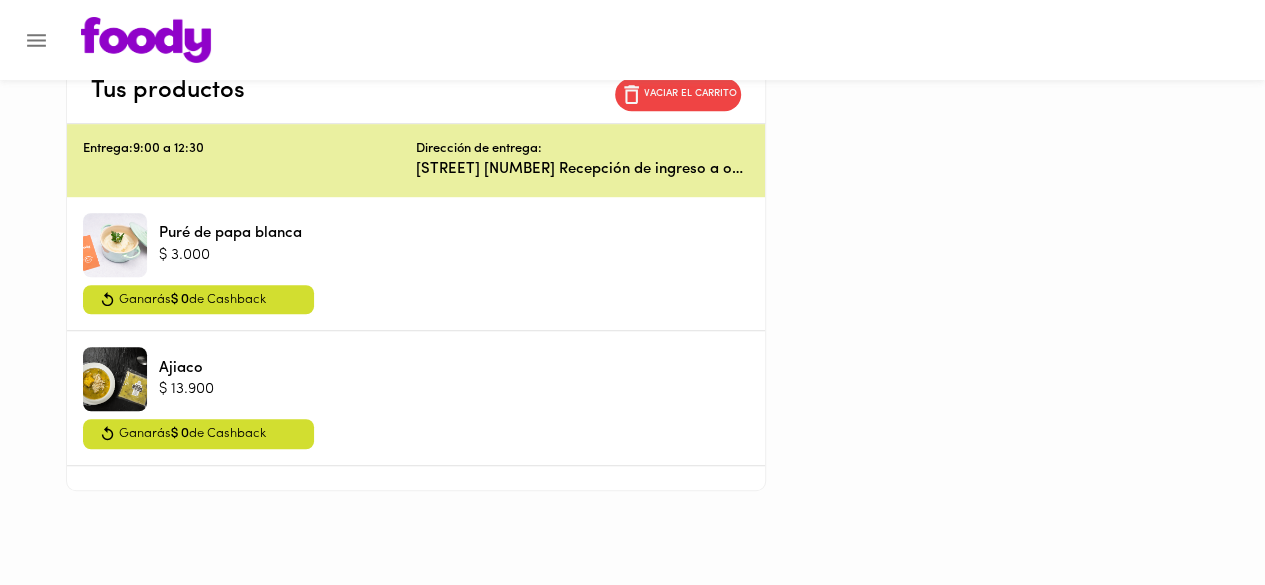 scroll, scrollTop: 0, scrollLeft: 0, axis: both 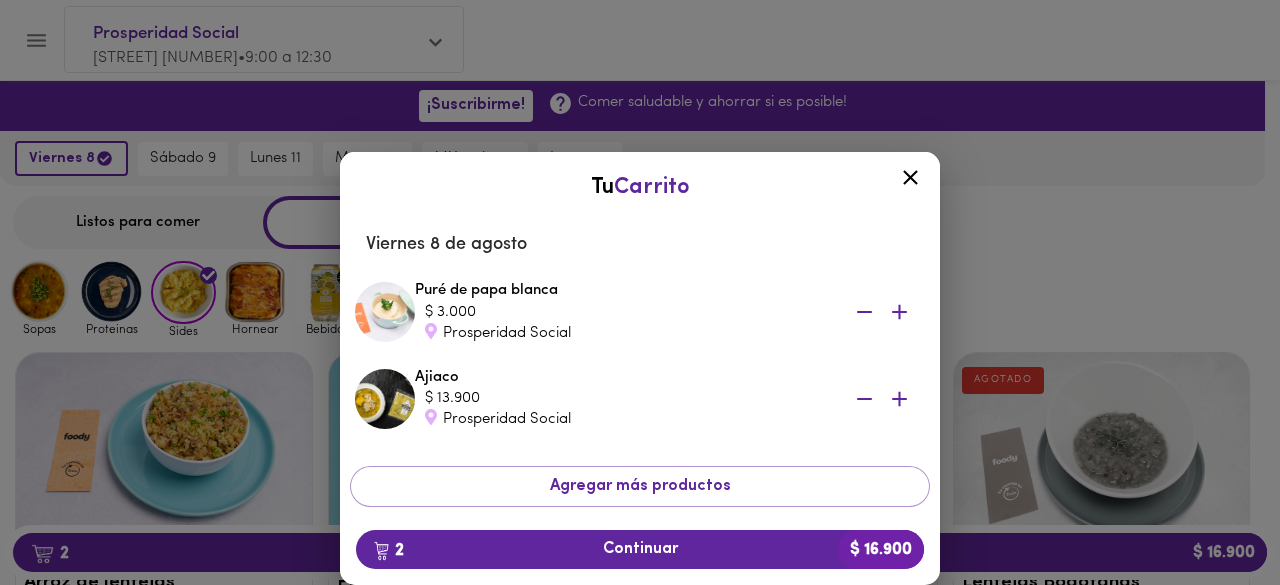 click 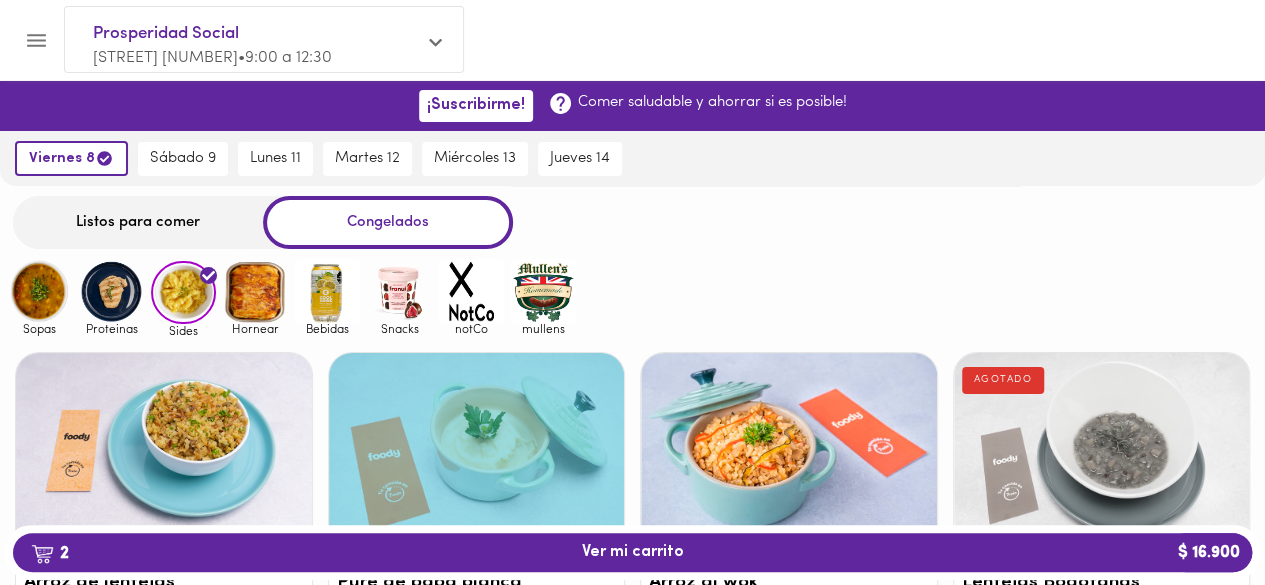click on "[STREET] [NUMBER]  • [TIME]" at bounding box center [254, 58] 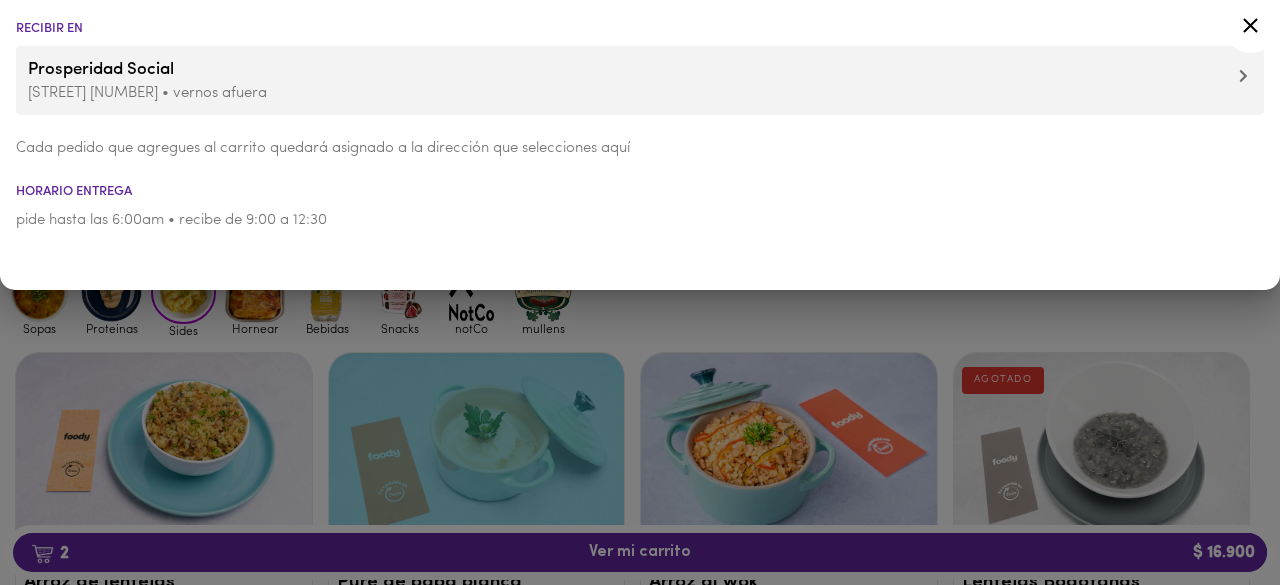click on "Cada pedido que agregues al carrito quedará asignado a la dirección que selecciones aquí" at bounding box center (640, 148) 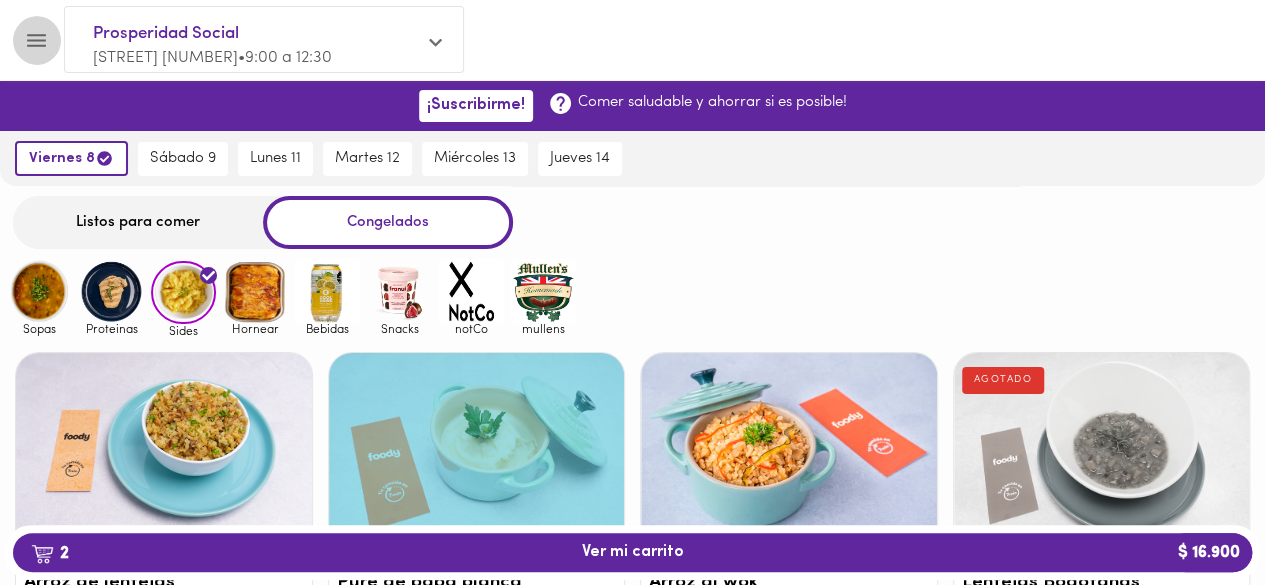 click 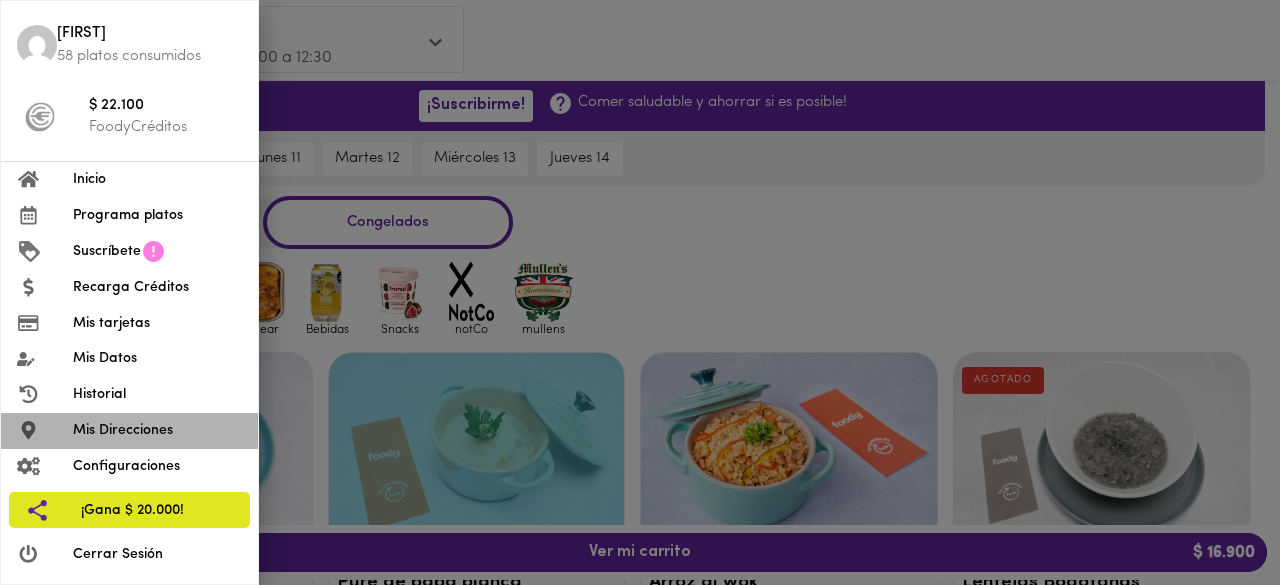 click on "Mis Direcciones" at bounding box center (157, 430) 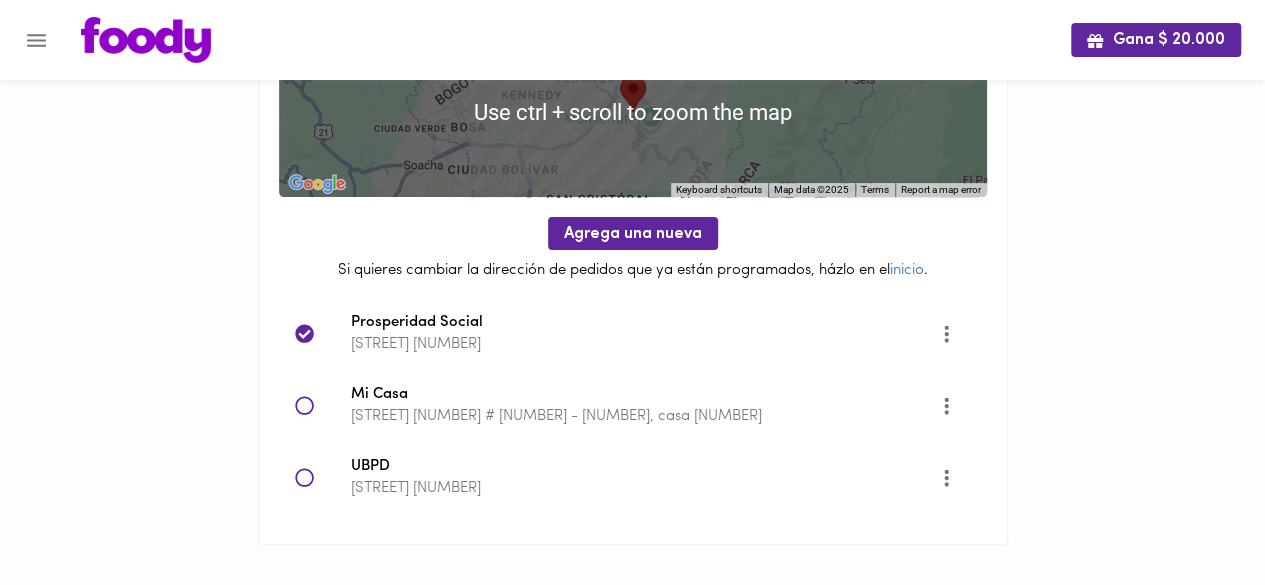 scroll, scrollTop: 152, scrollLeft: 0, axis: vertical 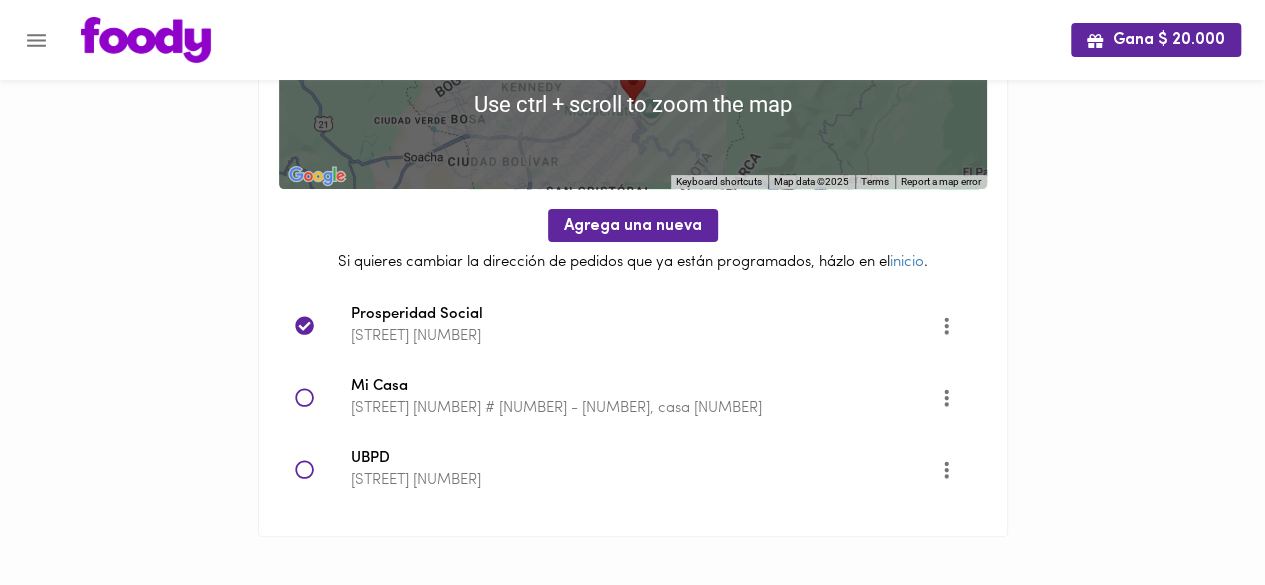 click 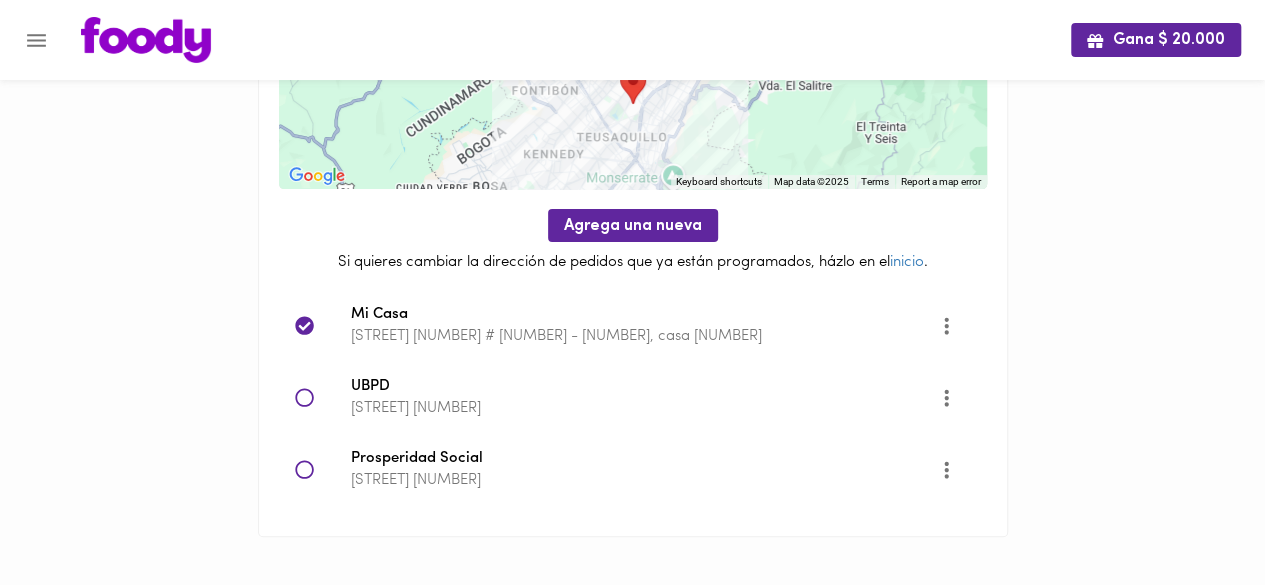 click 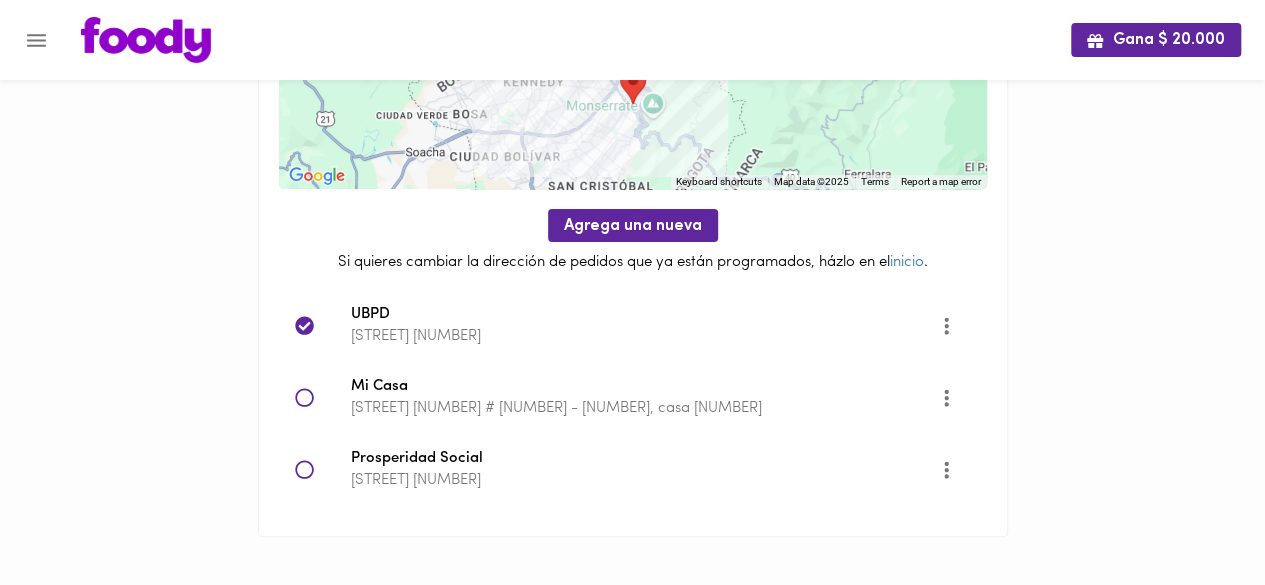 click 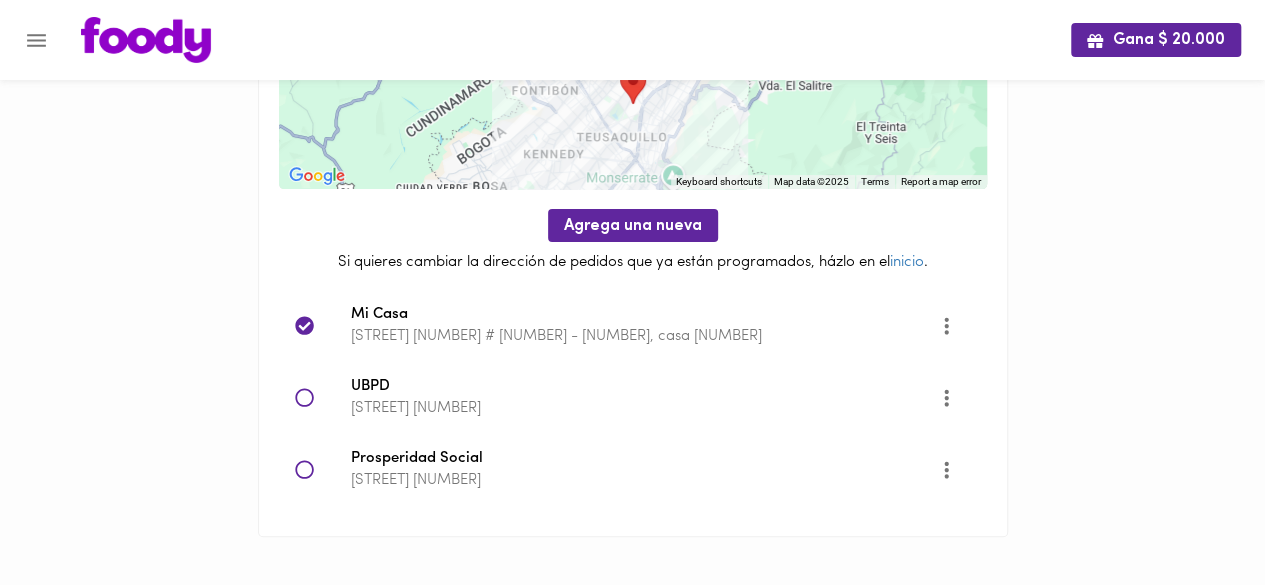 click on "Mi Casa" at bounding box center [645, 315] 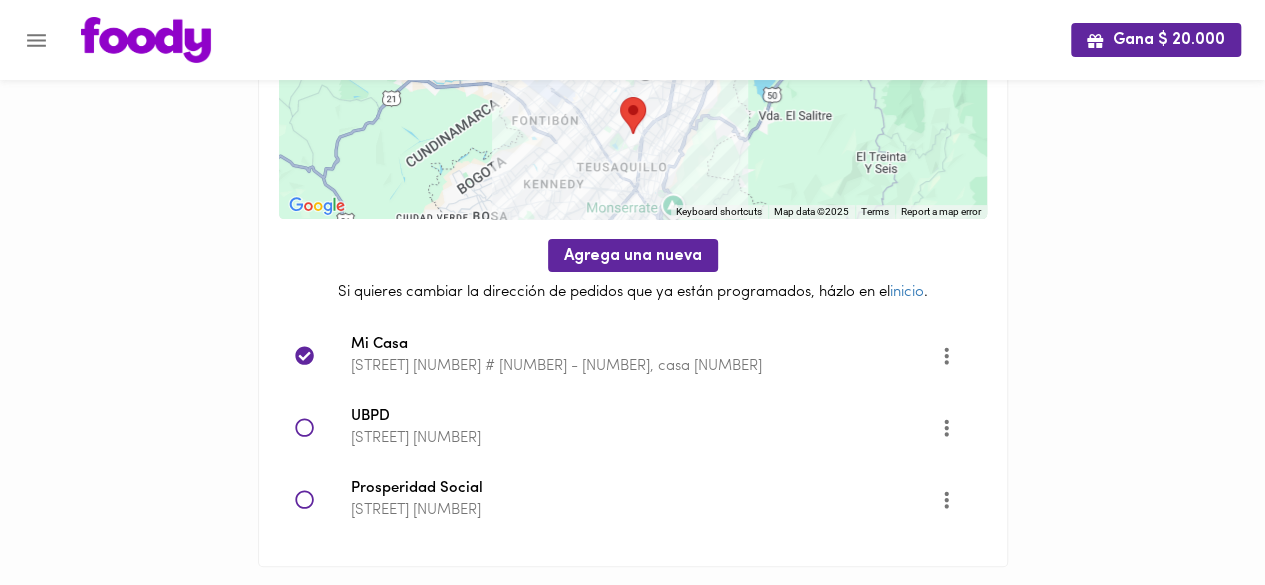 scroll, scrollTop: 152, scrollLeft: 0, axis: vertical 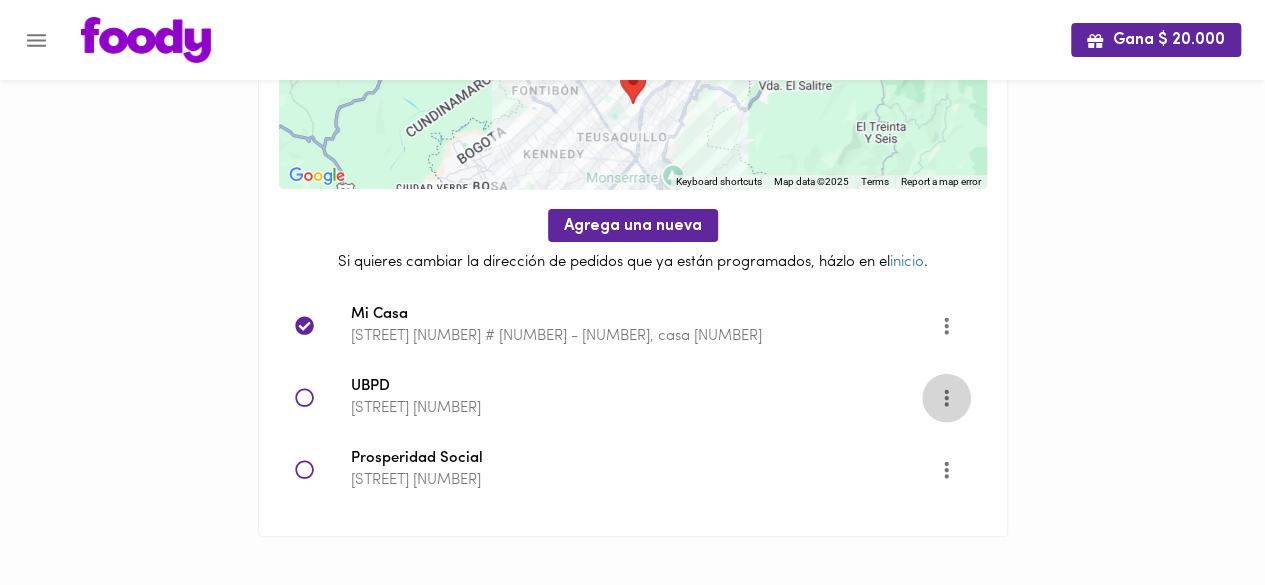 click 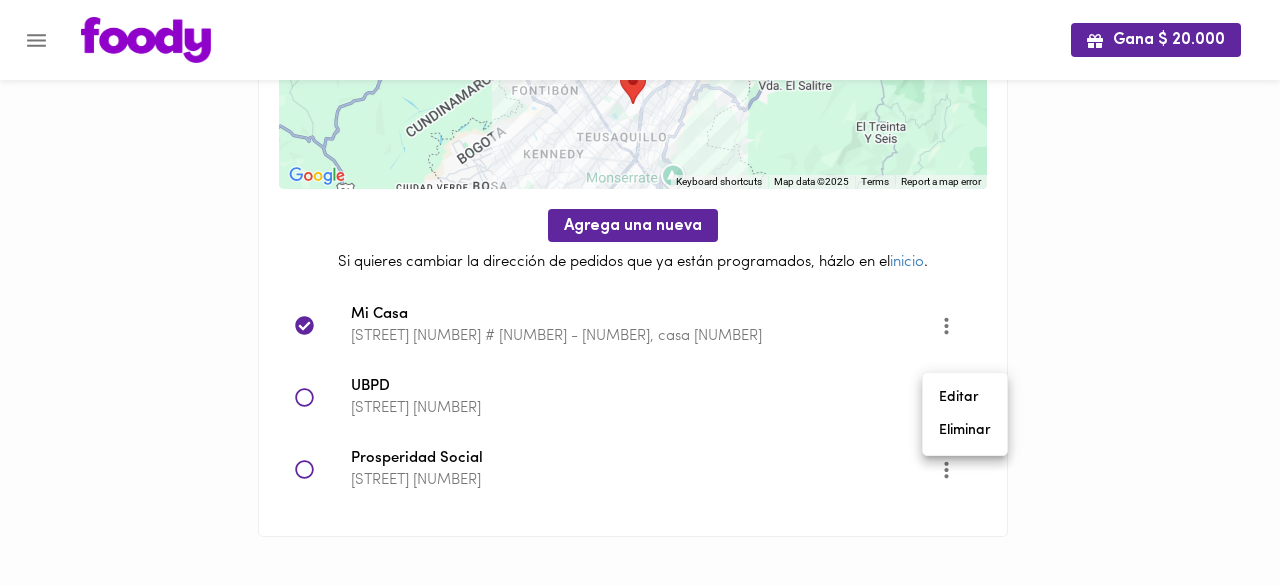 click on "Eliminar" at bounding box center (965, 430) 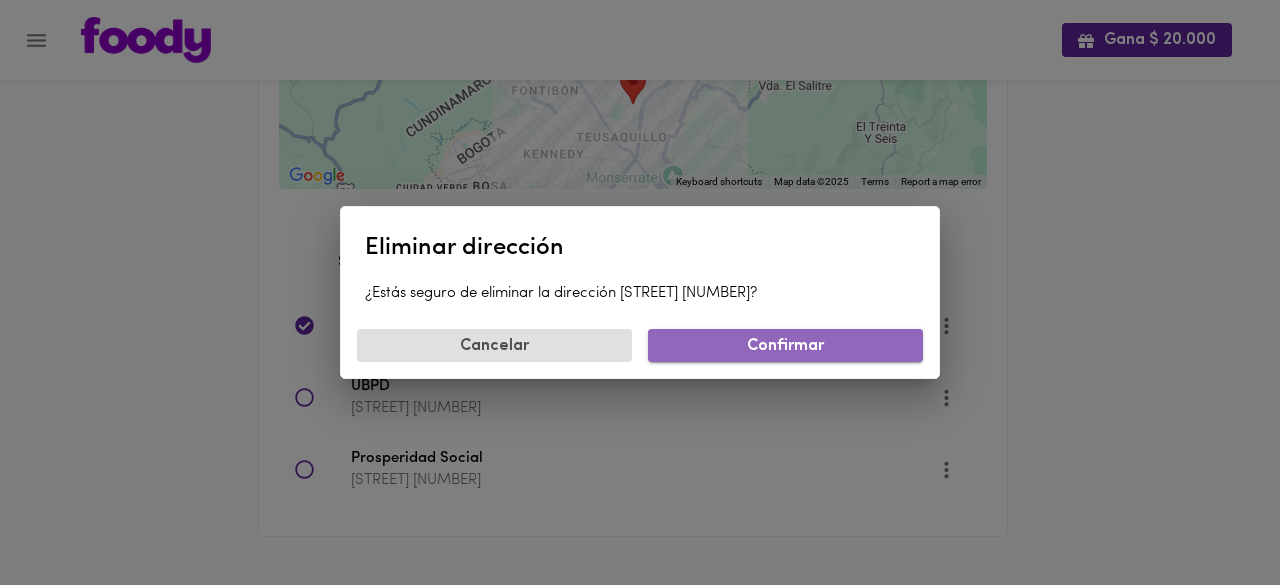 click on "Confirmar" at bounding box center (785, 346) 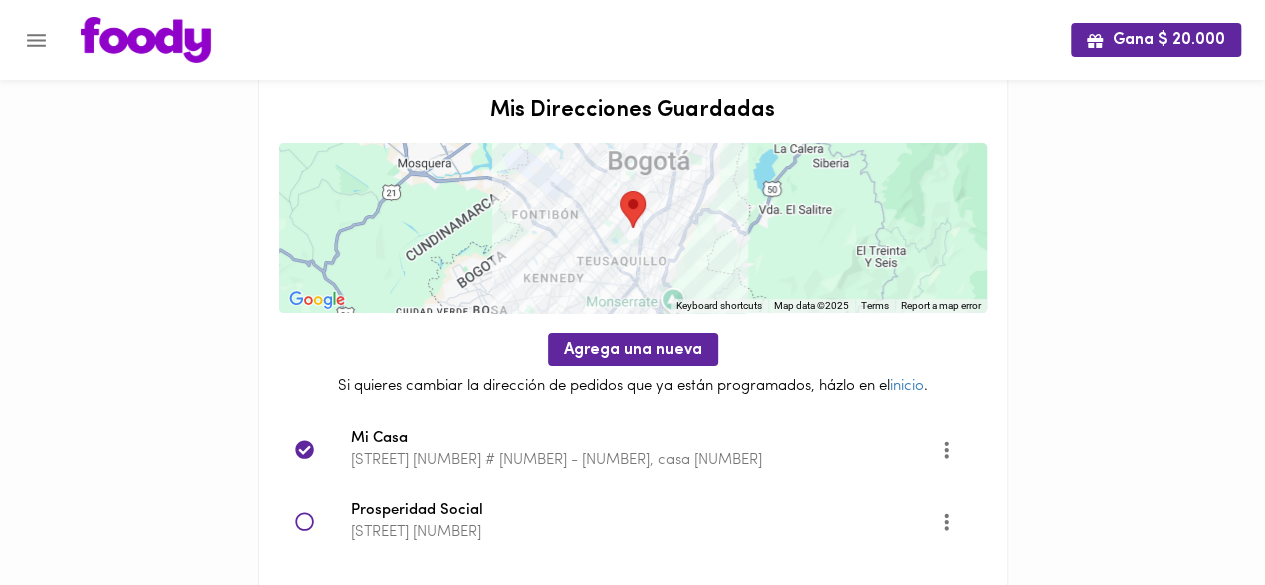 scroll, scrollTop: 0, scrollLeft: 0, axis: both 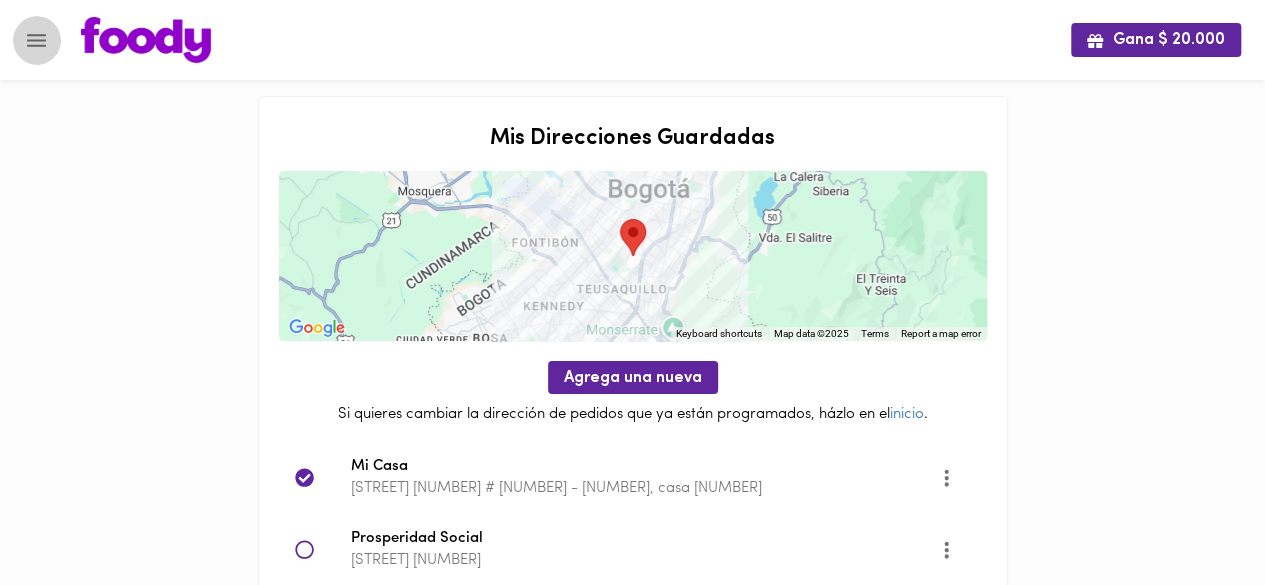 click 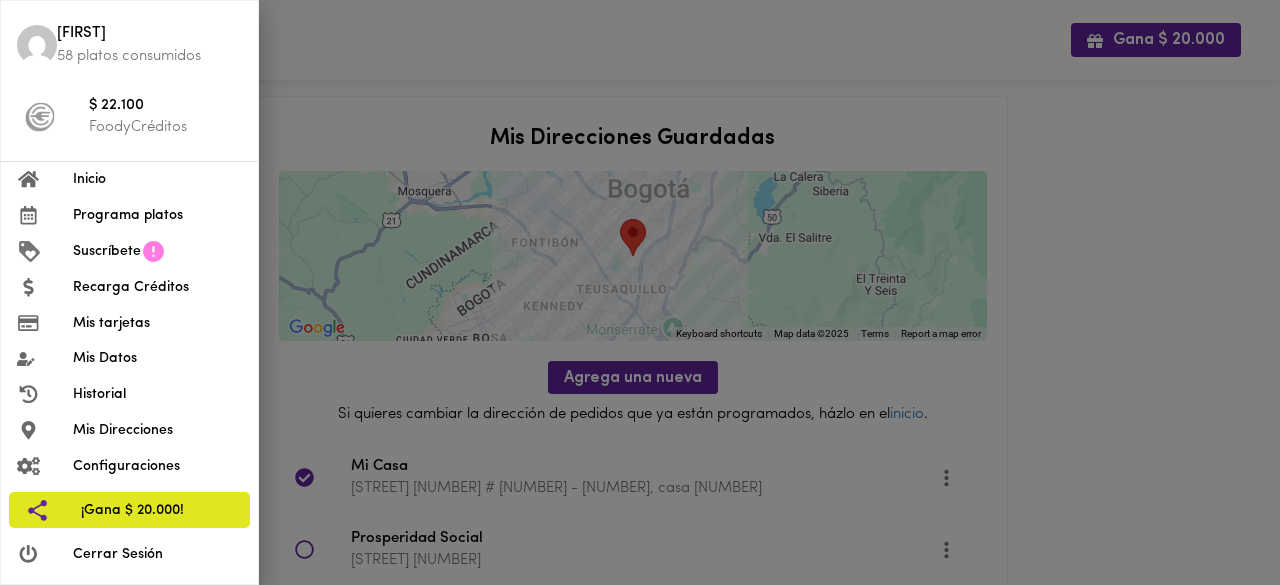 click on "Inicio" at bounding box center (157, 179) 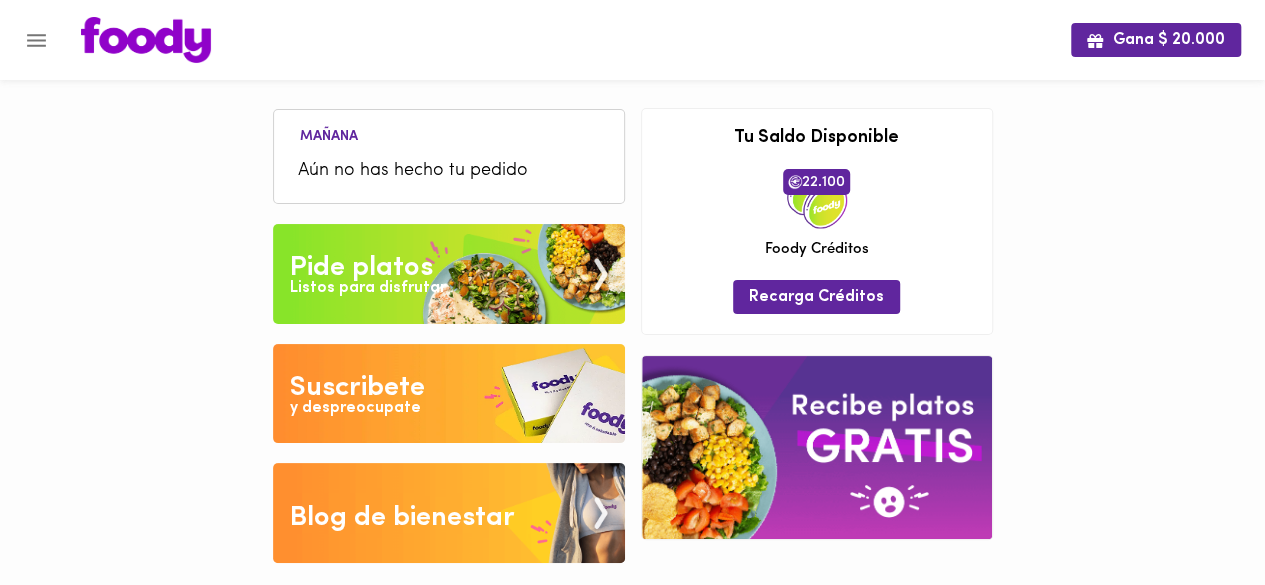 click on "Pide platos" at bounding box center (361, 268) 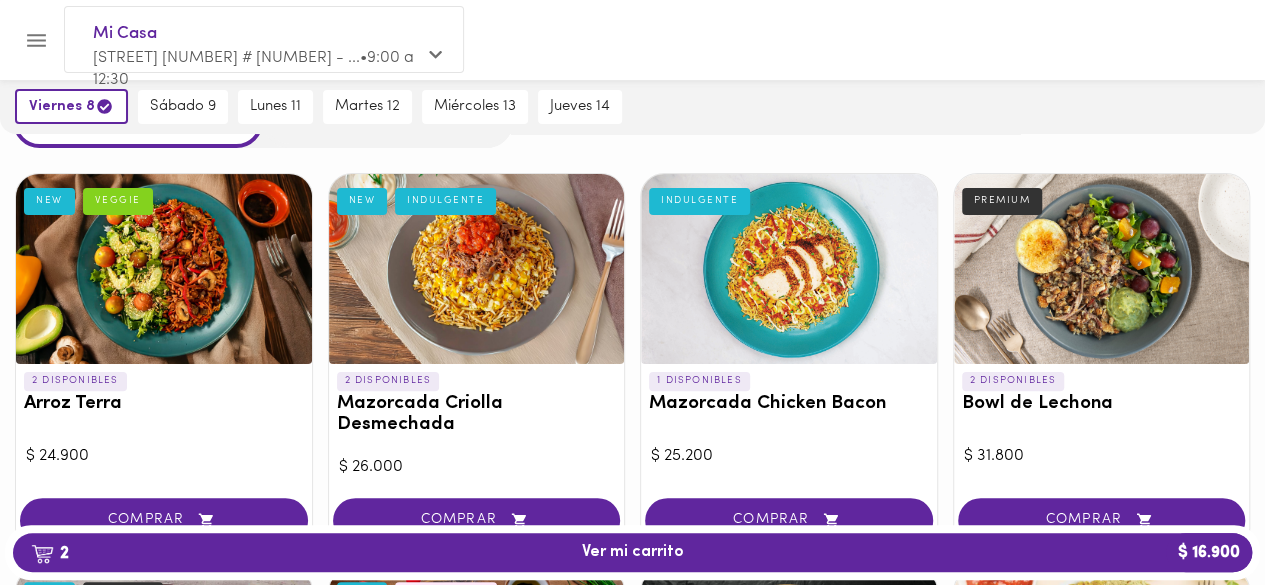 scroll, scrollTop: 0, scrollLeft: 0, axis: both 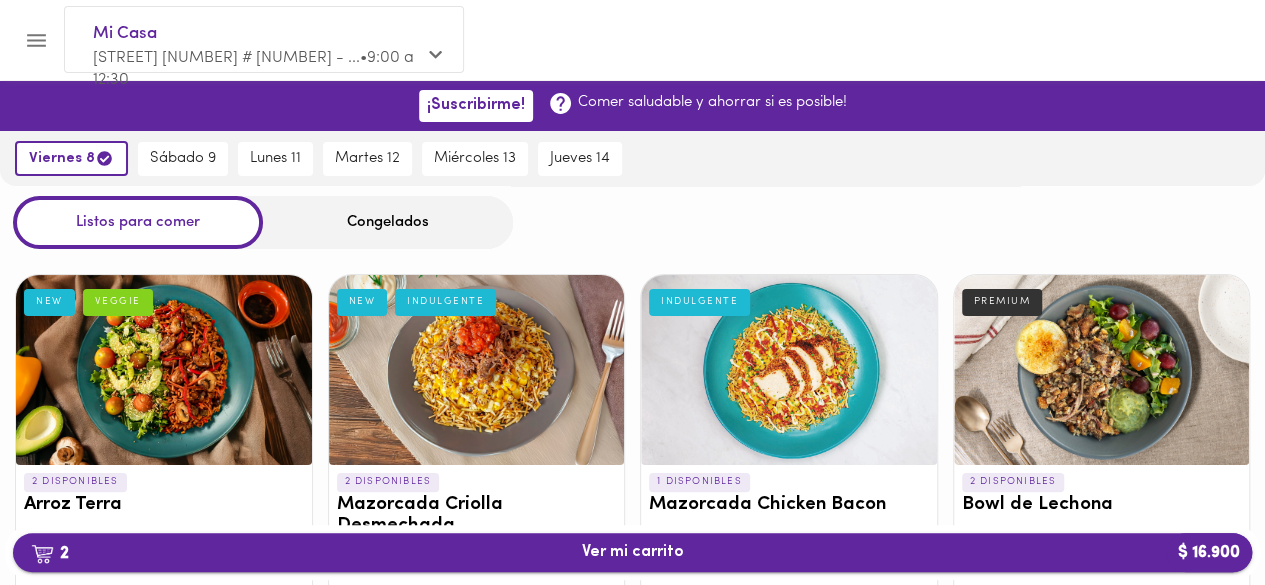 click on "2 Ver mi carrito $ 16.900" at bounding box center [633, 552] 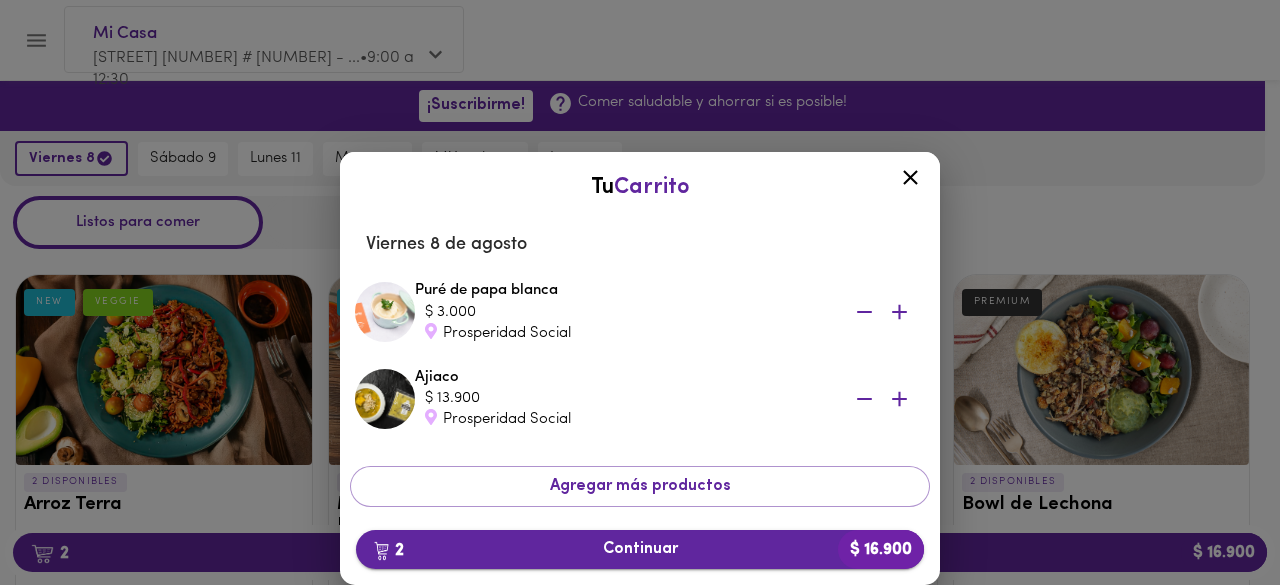 click on "2 Continuar $ 16.900" at bounding box center (640, 549) 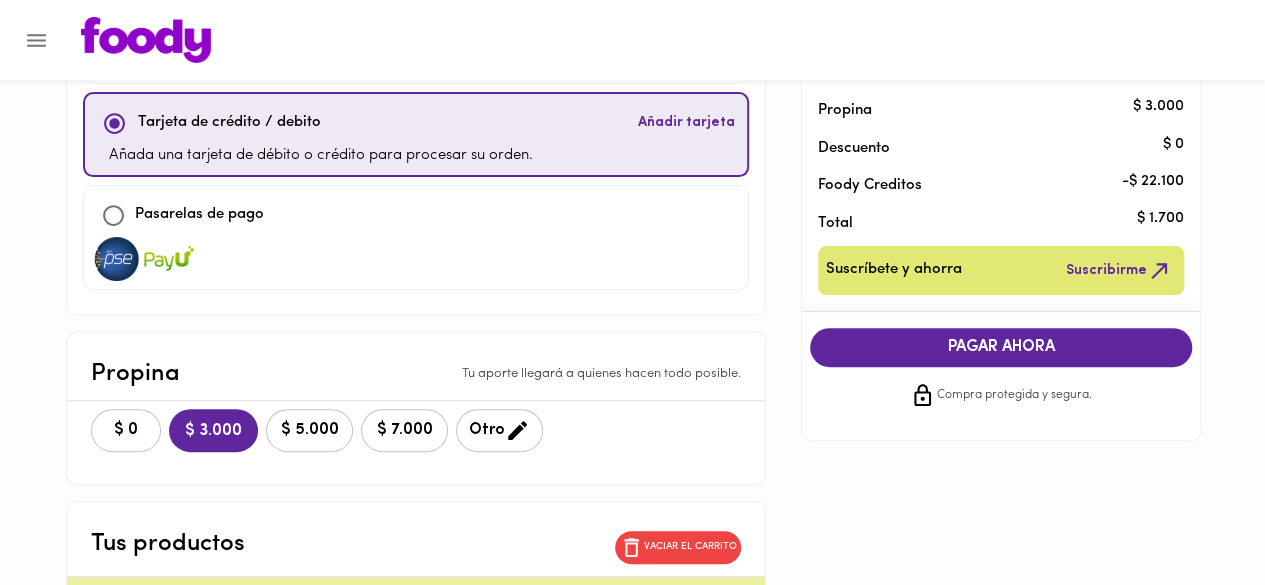 scroll, scrollTop: 200, scrollLeft: 0, axis: vertical 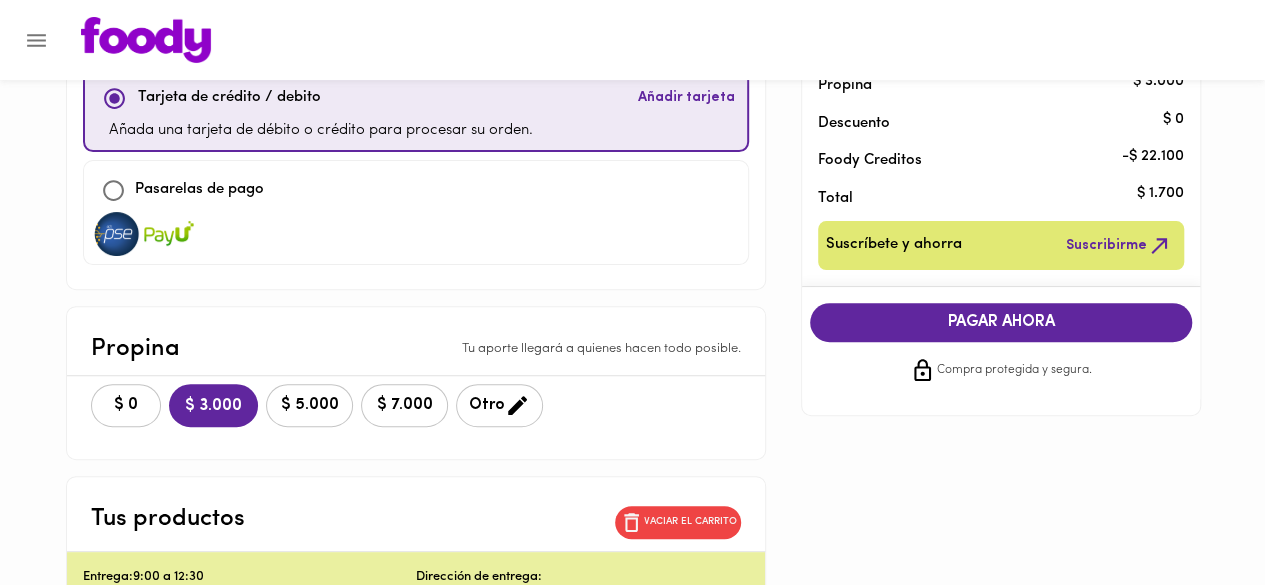 click on "Otro" at bounding box center [499, 405] 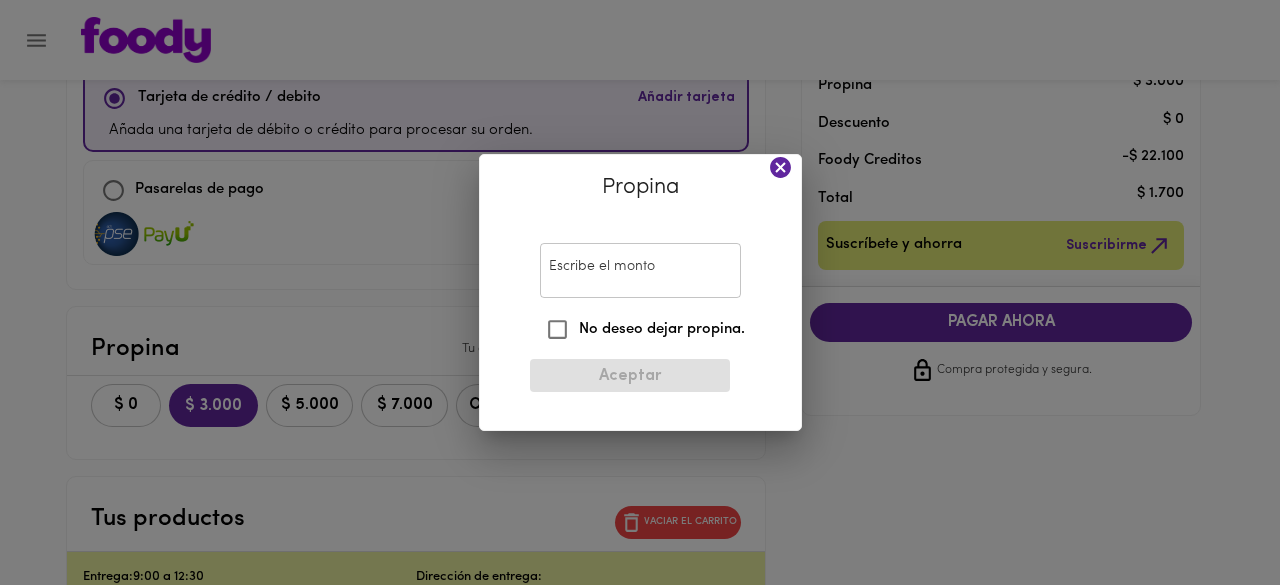 click on "Escribe el monto" at bounding box center [640, 270] 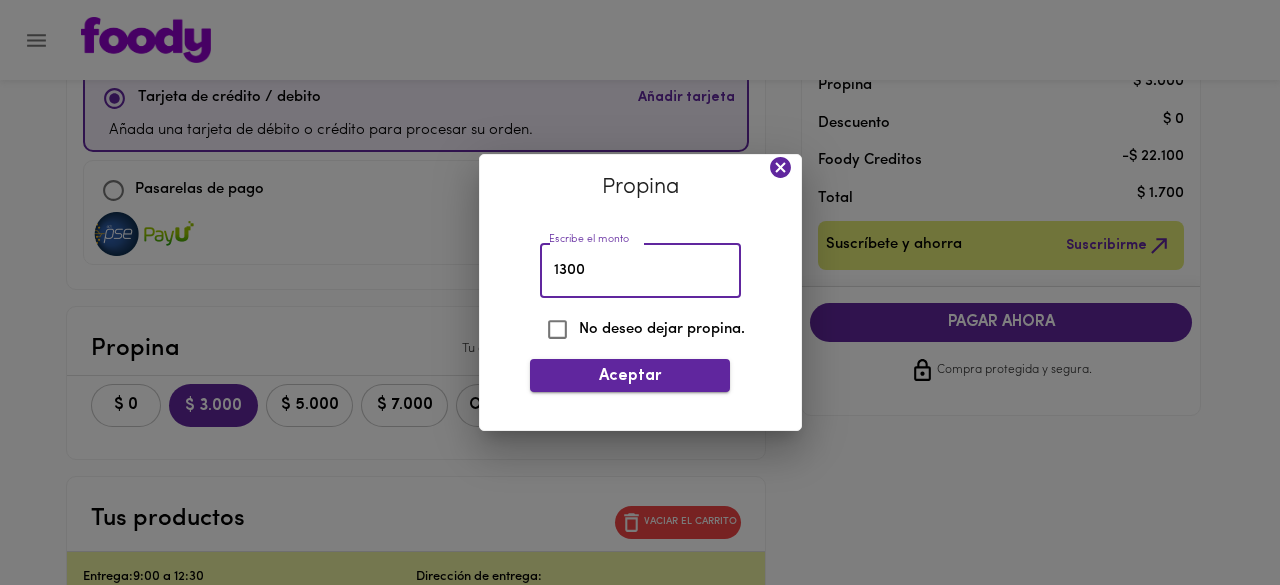 type on "1300" 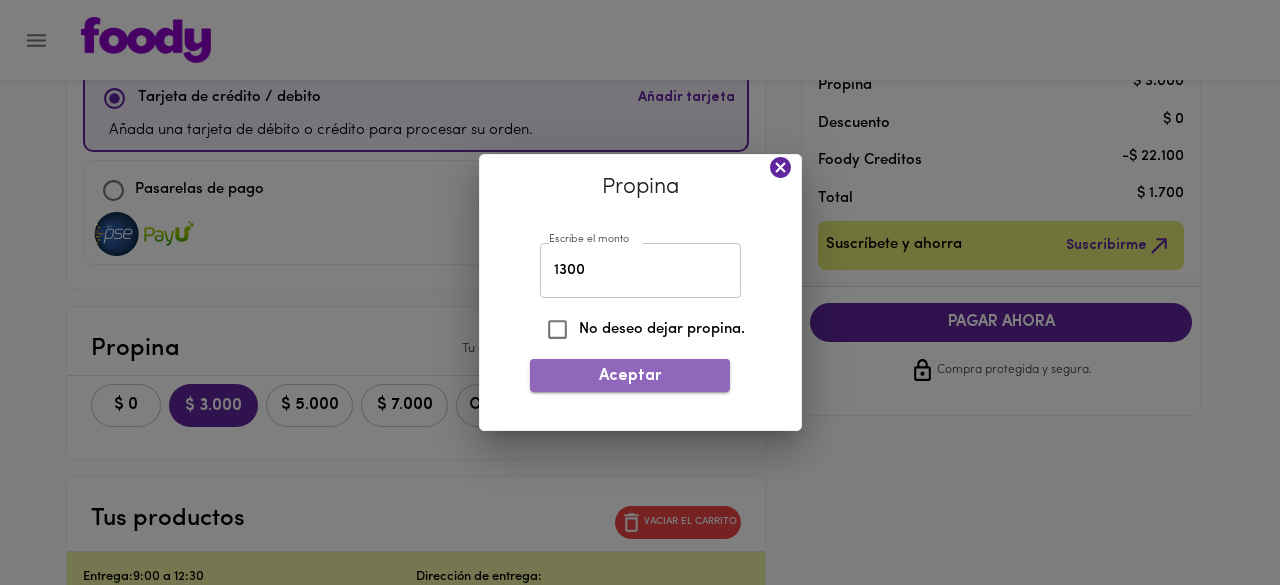 click on "Aceptar" at bounding box center [630, 376] 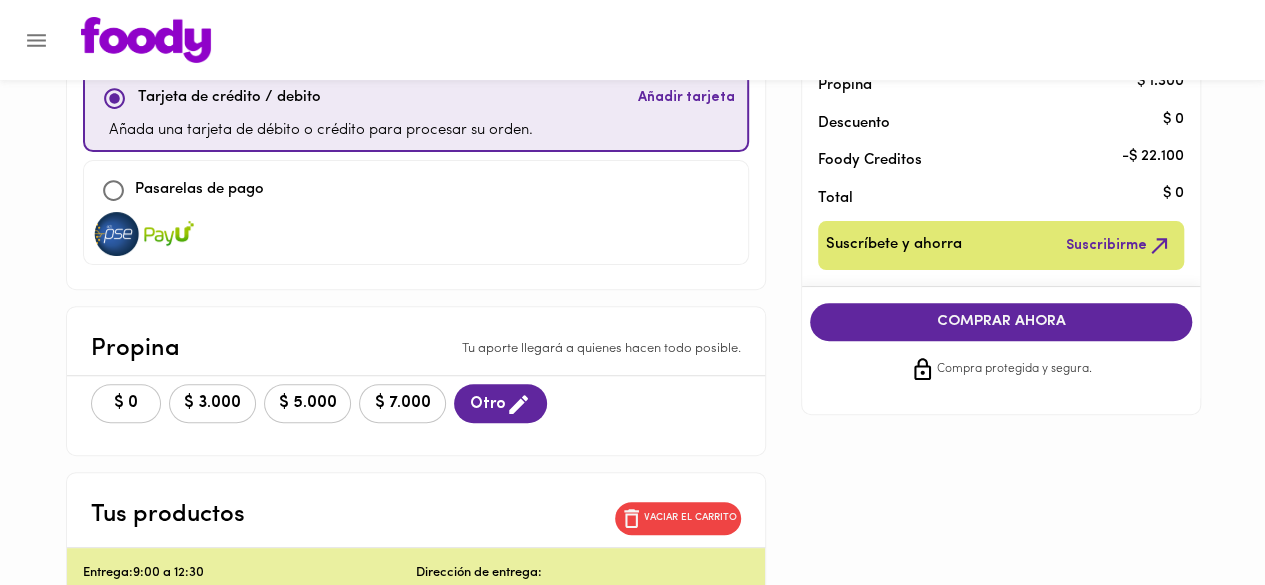 click on "COMPRAR AHORA" at bounding box center (1001, 322) 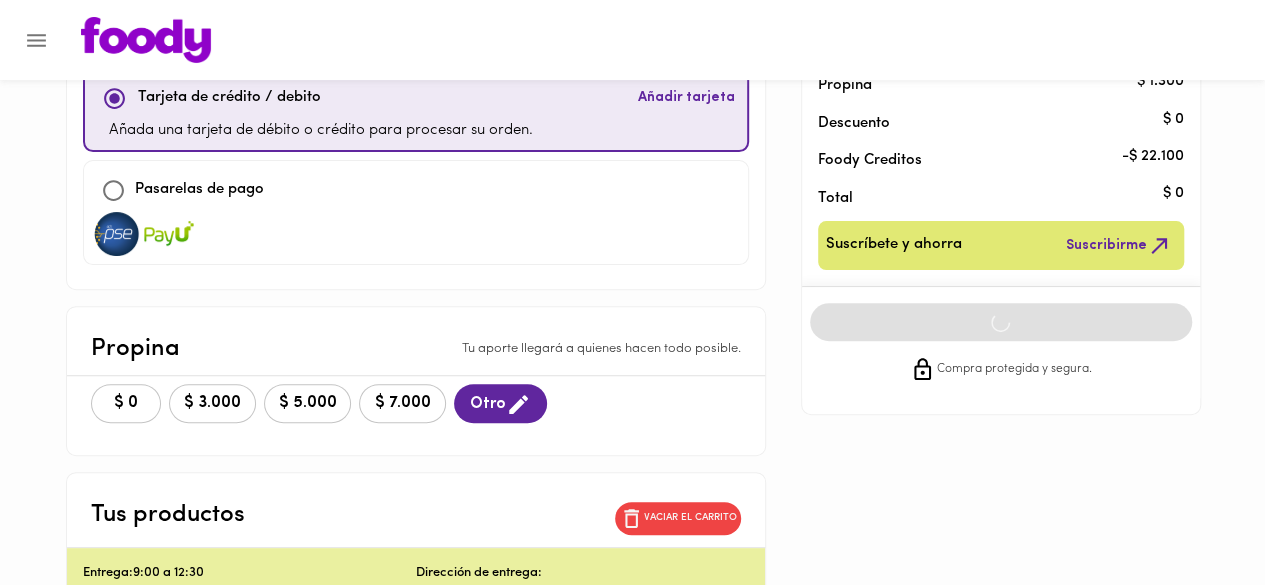 scroll, scrollTop: 0, scrollLeft: 0, axis: both 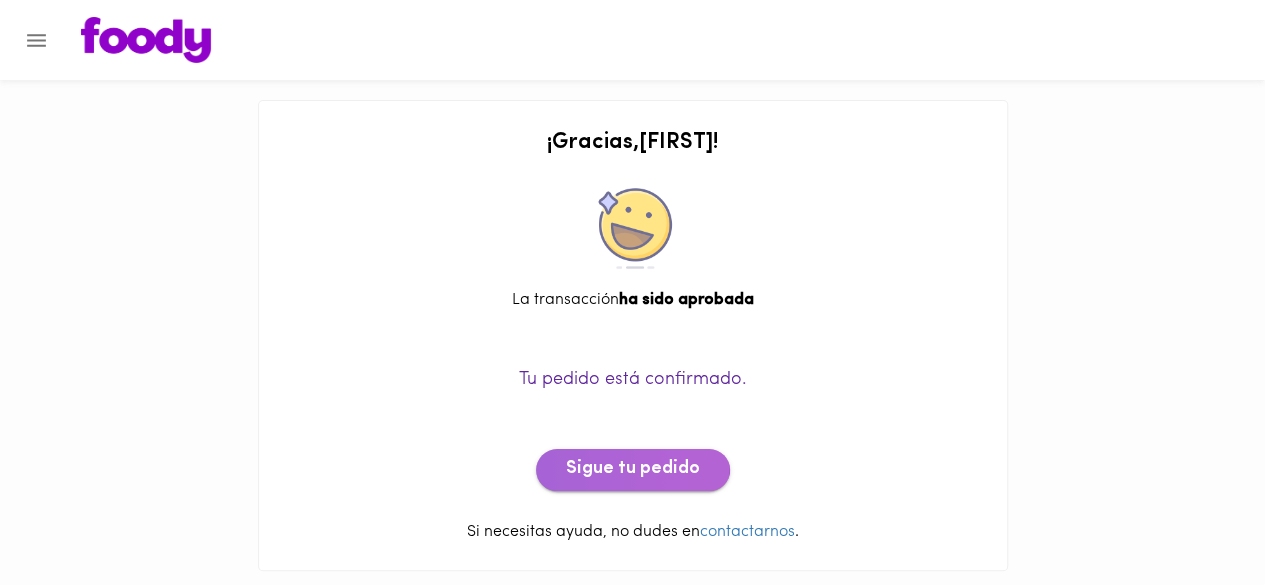 click on "Sigue tu pedido" at bounding box center (633, 470) 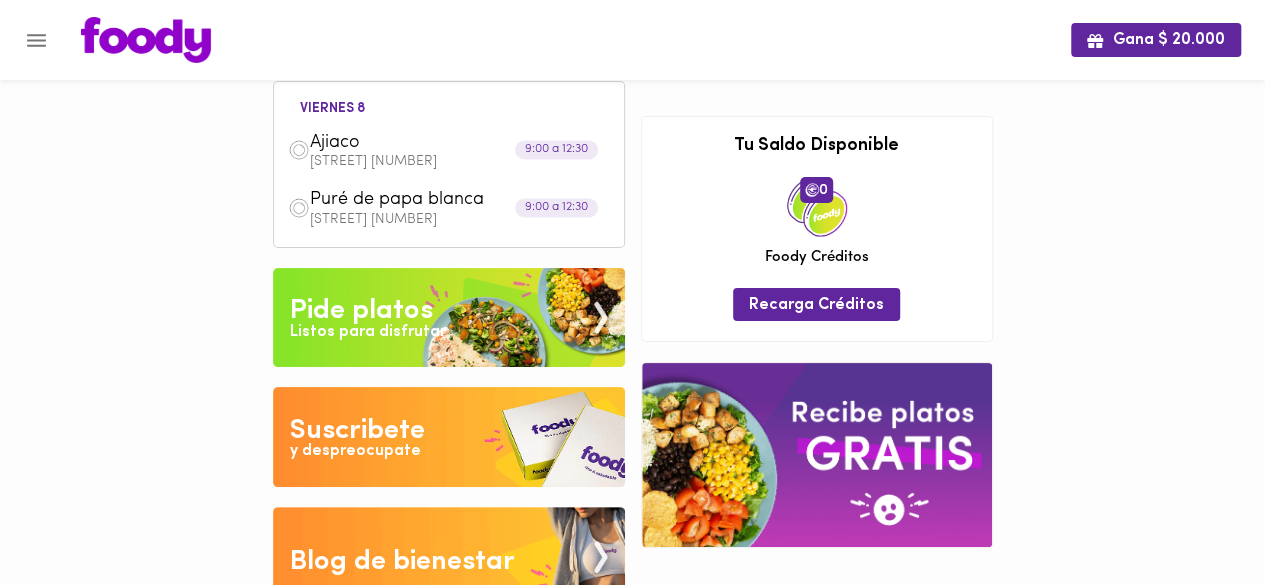 scroll, scrollTop: 0, scrollLeft: 0, axis: both 